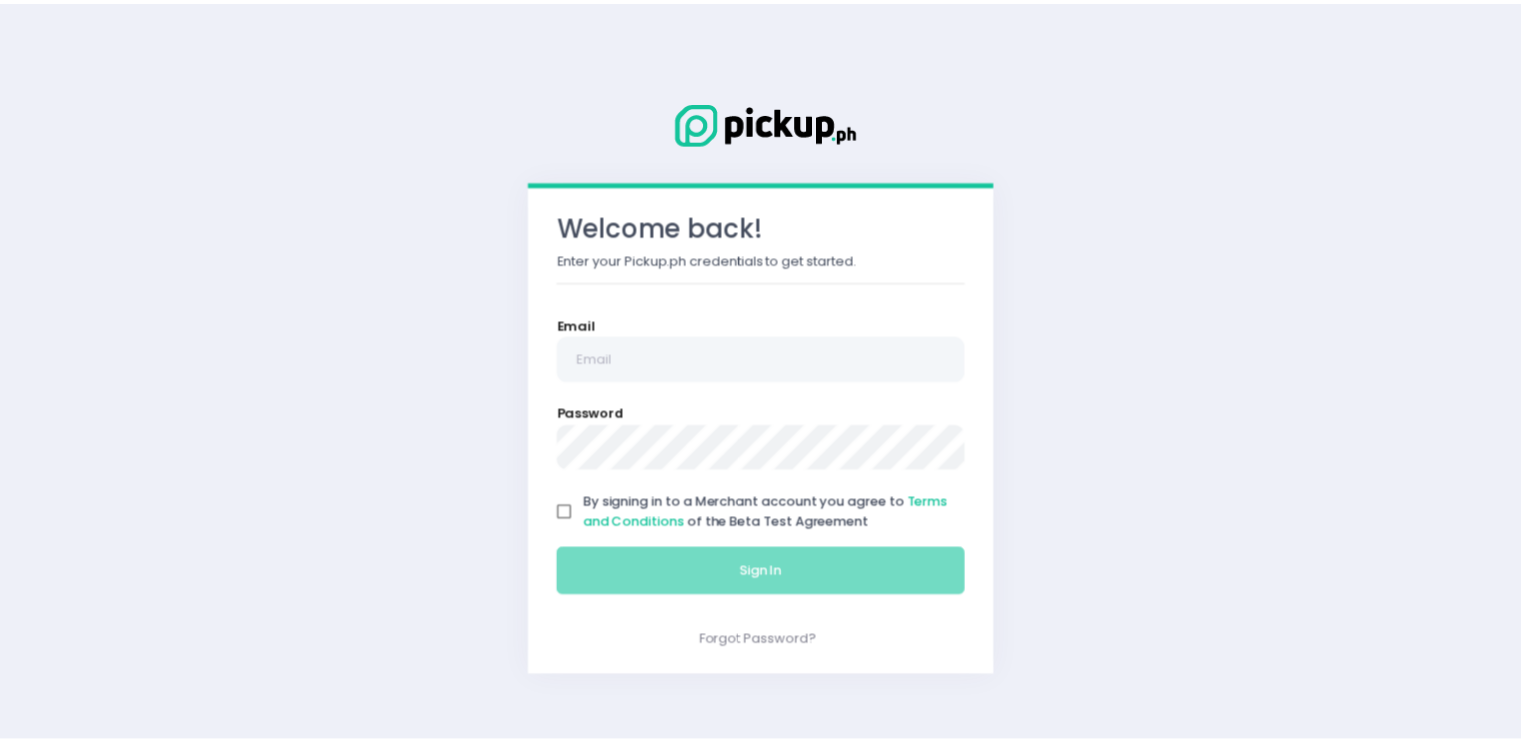 scroll, scrollTop: 0, scrollLeft: 0, axis: both 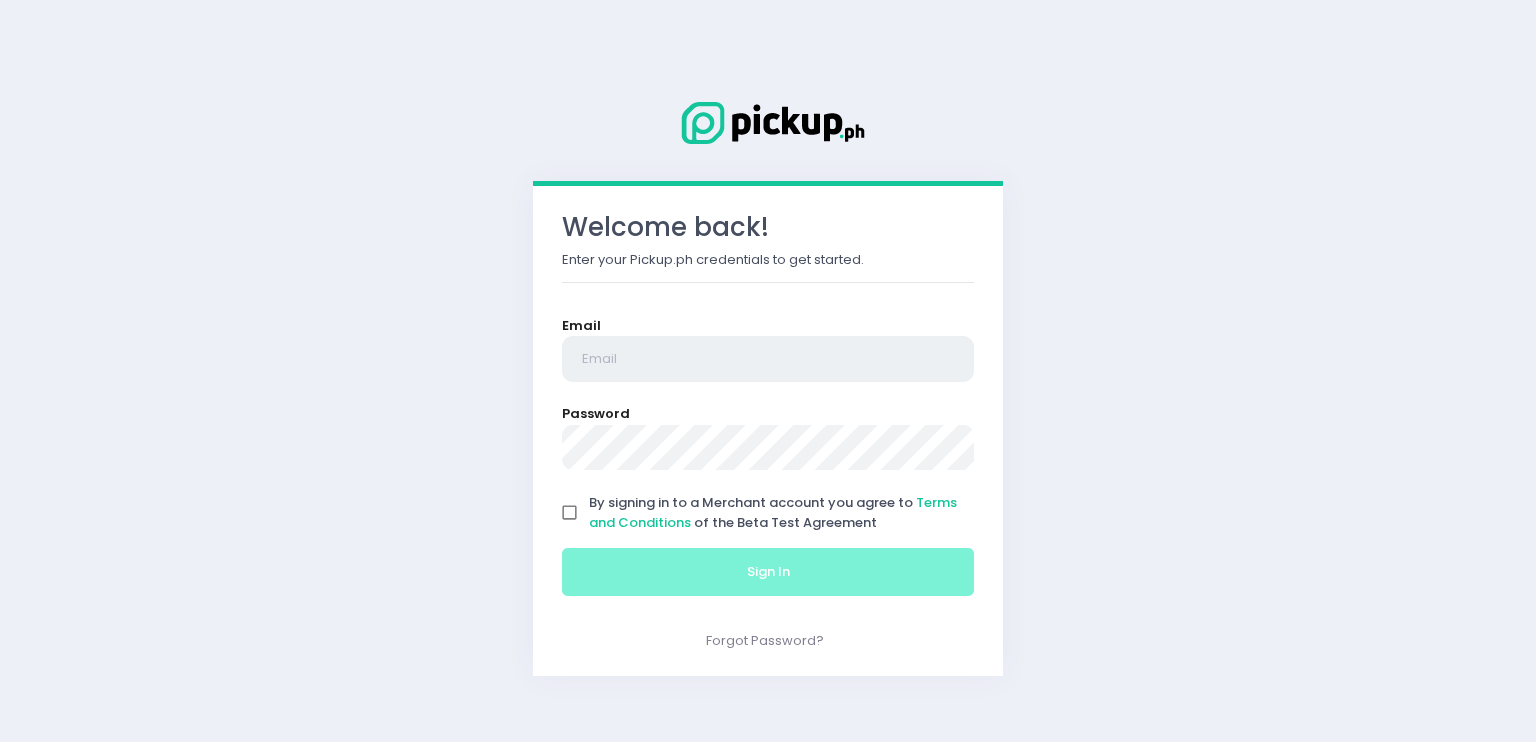 type on "[EMAIL]" 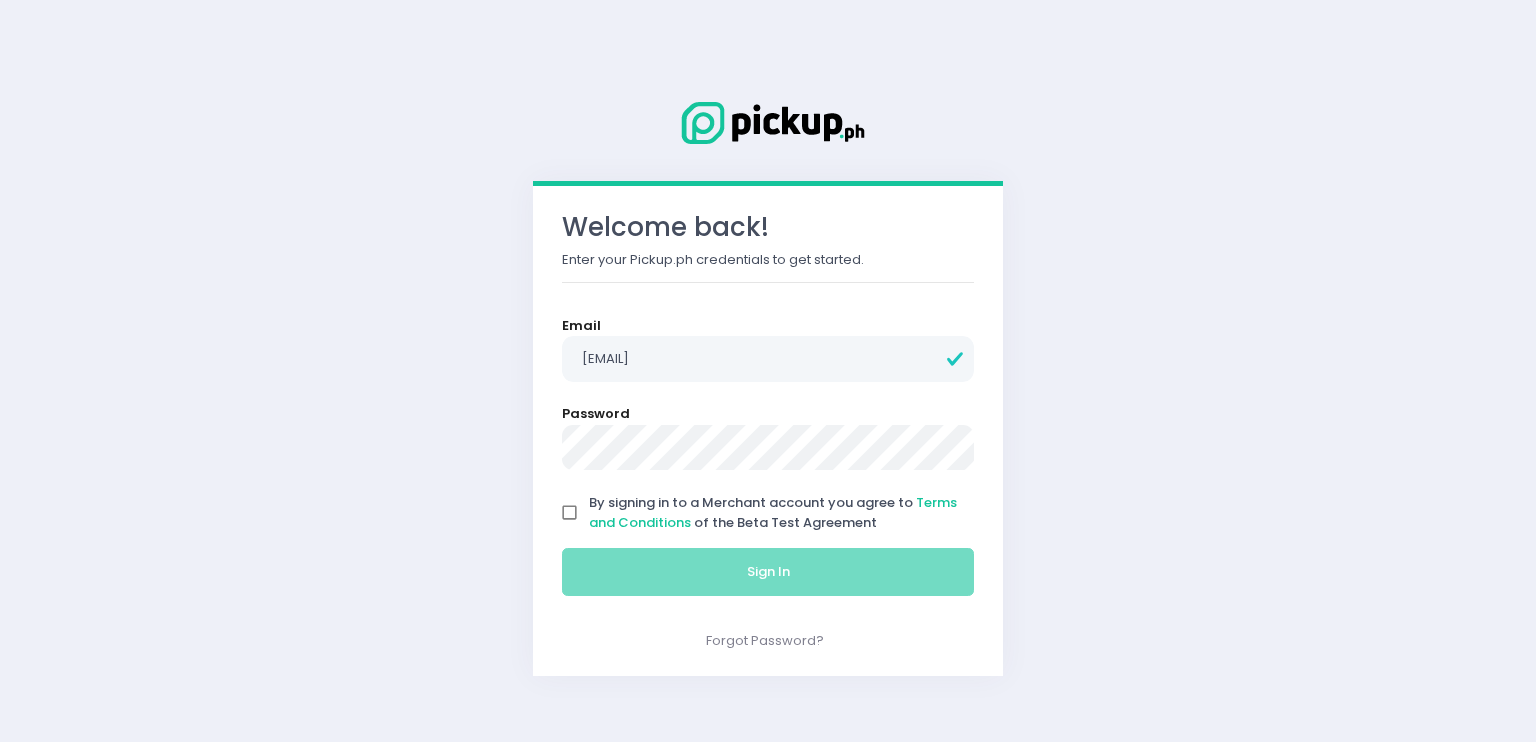 click on "By signing in to a Merchant account you agree to   Terms and Conditions   of the Beta Test Agreement" at bounding box center (570, 513) 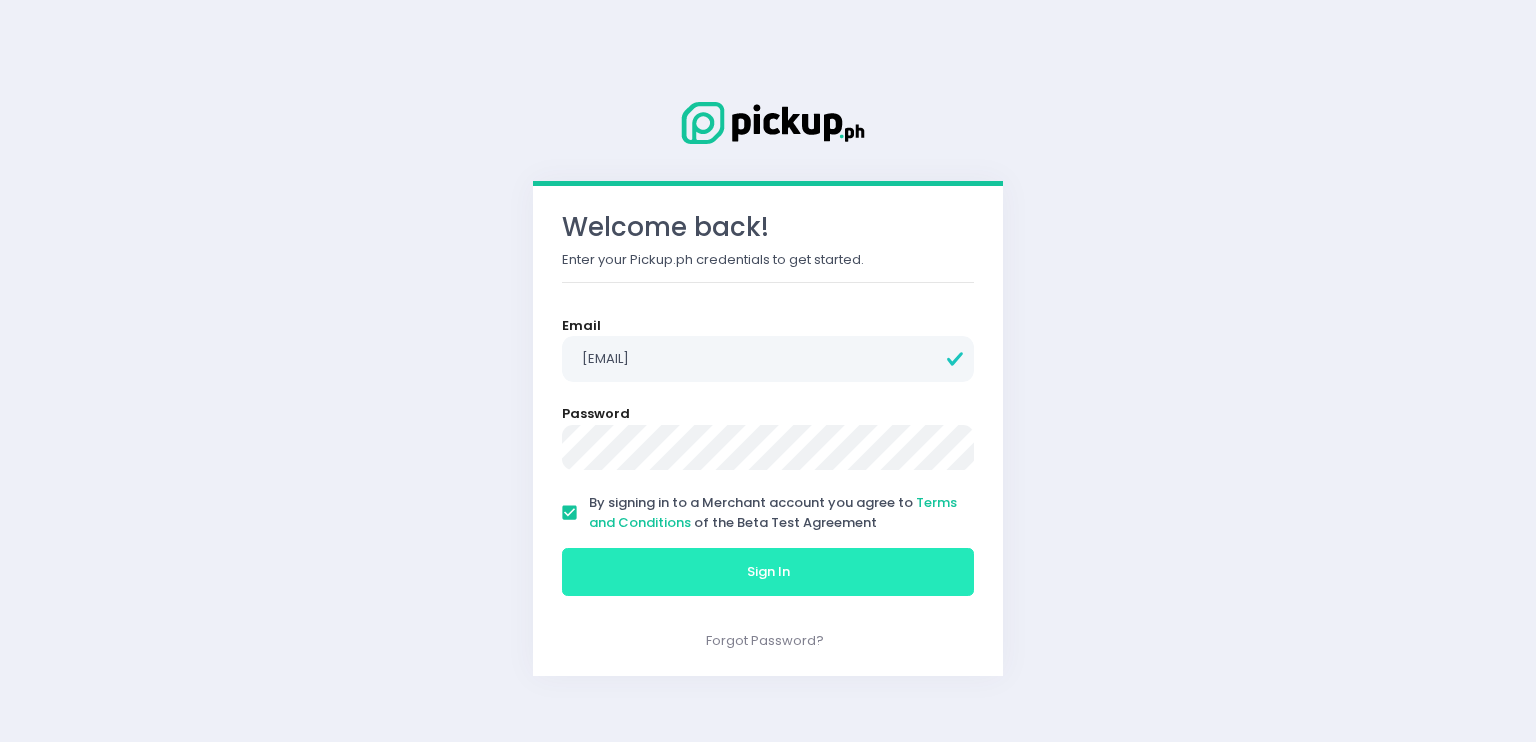 click on "Sign In" at bounding box center [768, 572] 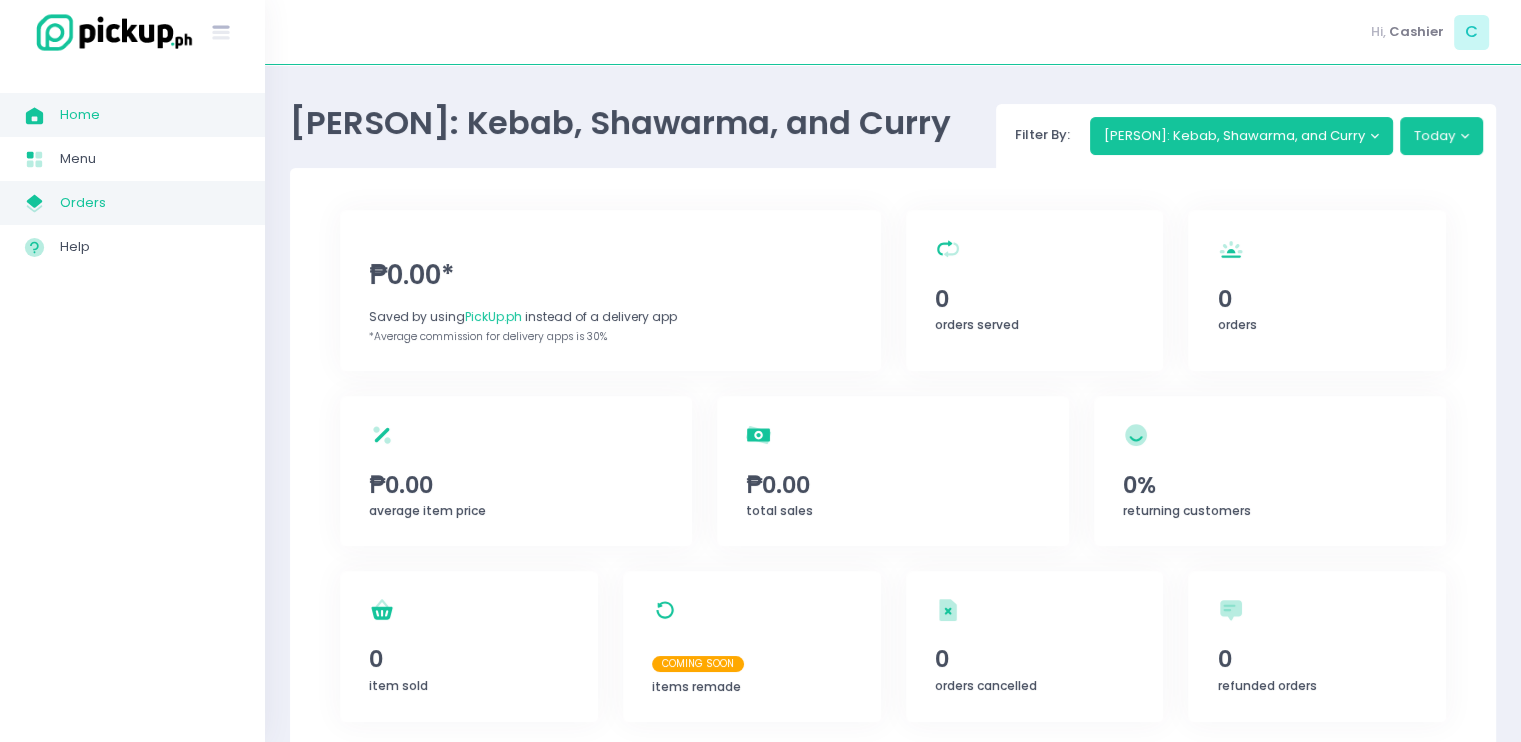 click on "Orders" at bounding box center [150, 203] 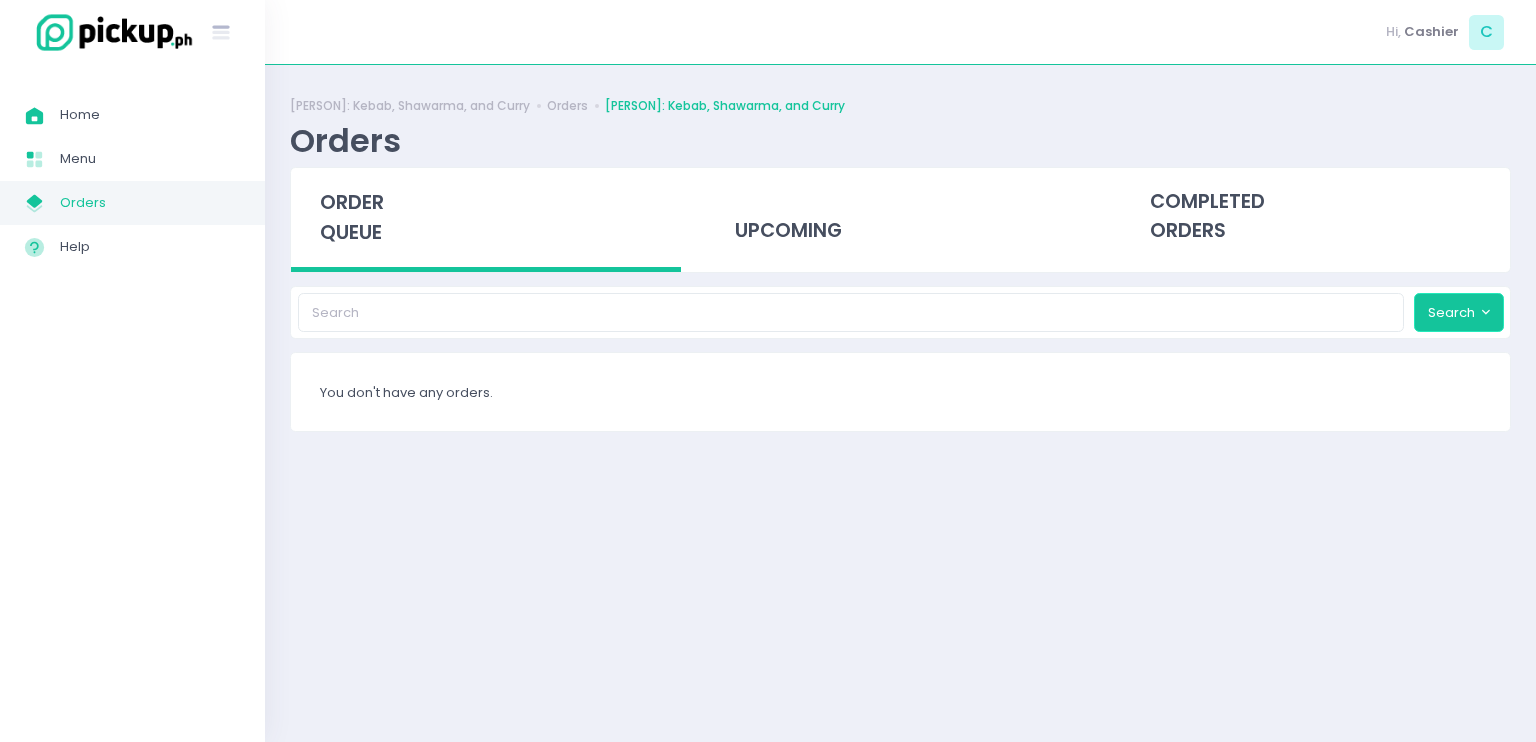 click on "Search" at bounding box center [1459, 312] 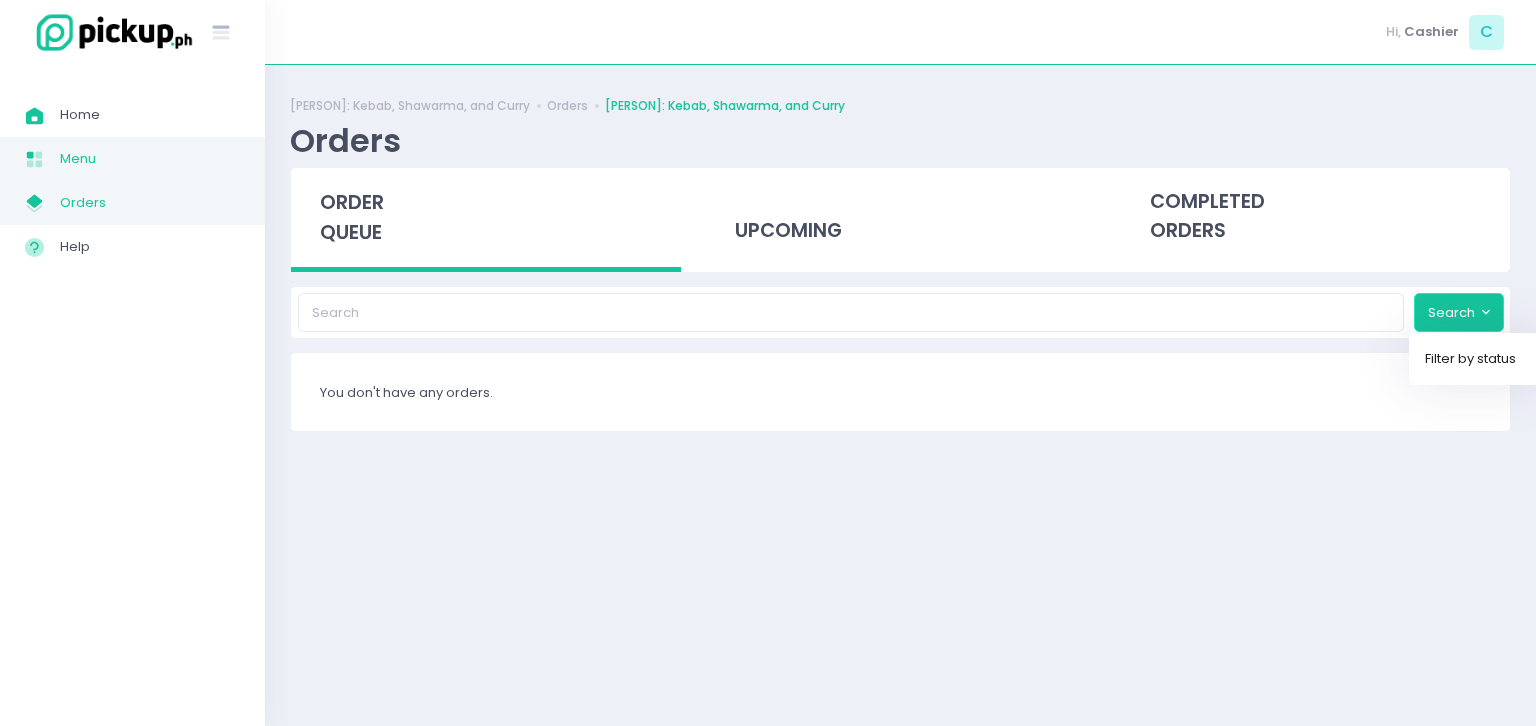 click on "Menu" at bounding box center (150, 159) 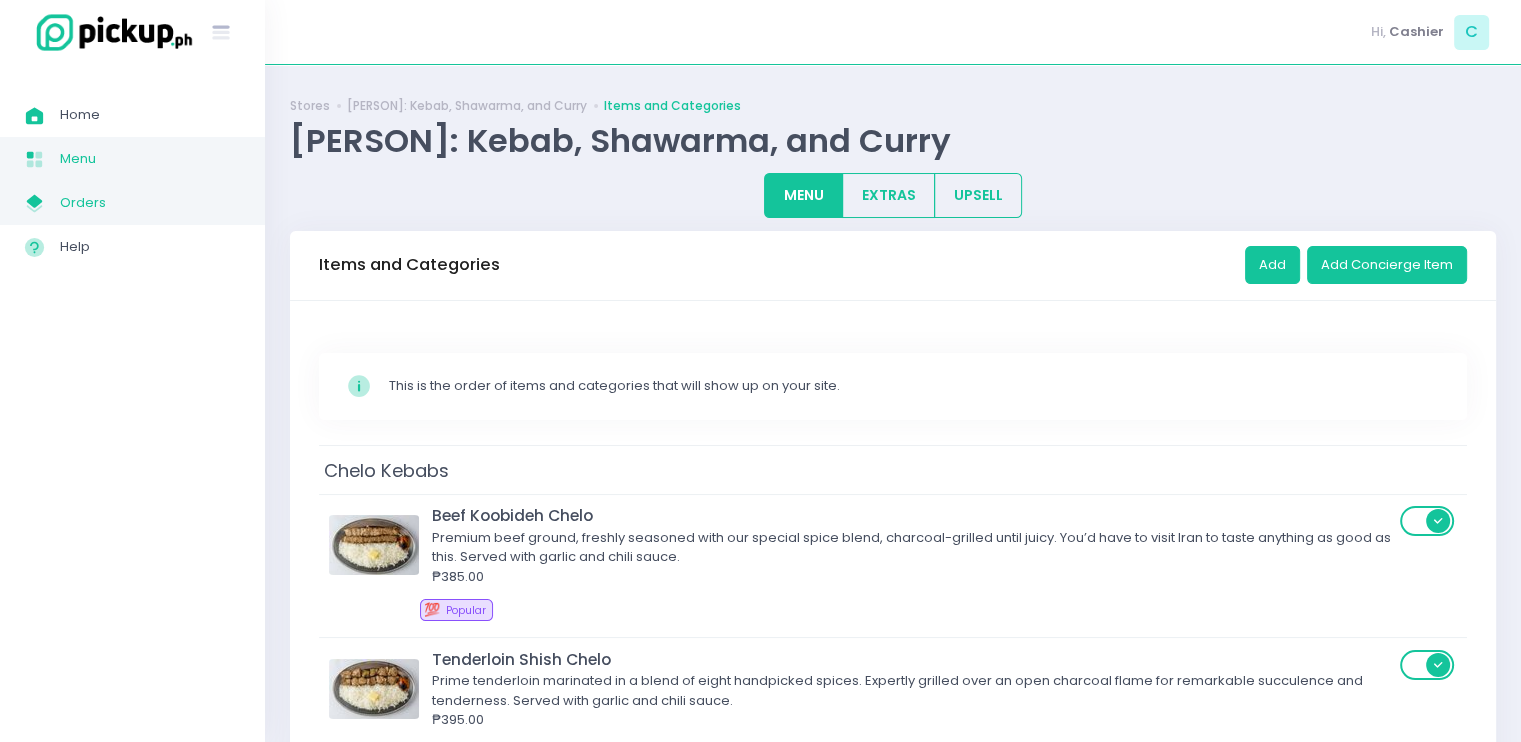 click on "Orders" at bounding box center [150, 203] 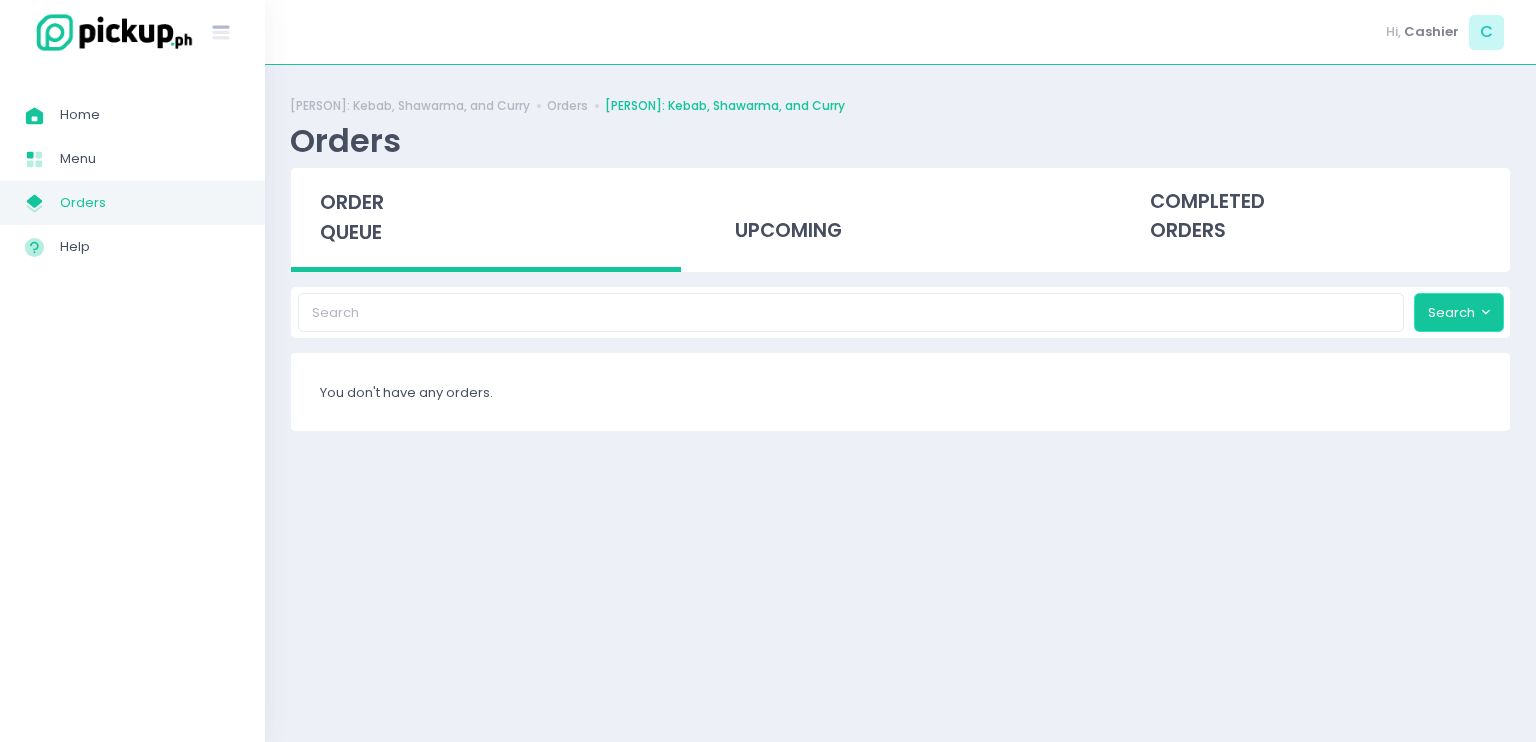 click on "Search" at bounding box center [1459, 312] 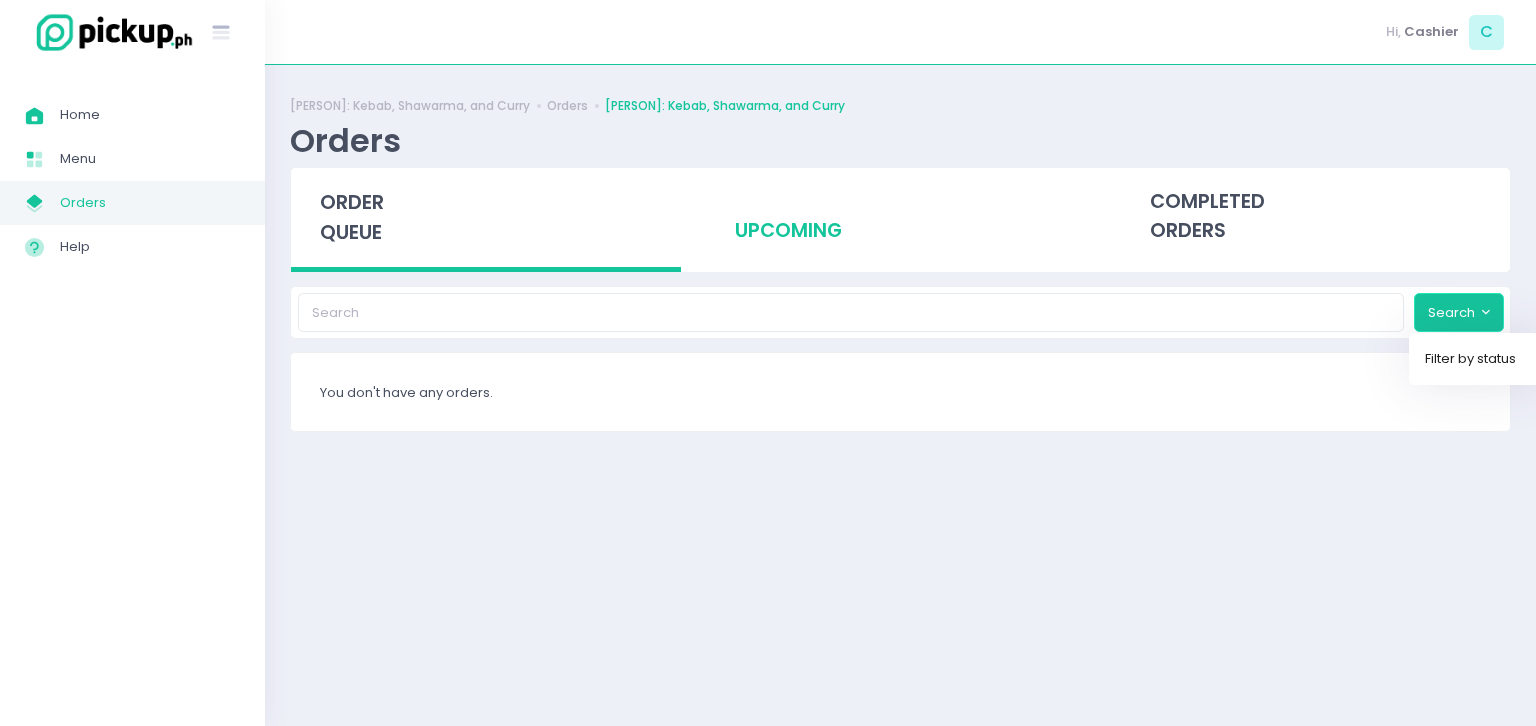 click on "upcoming" at bounding box center [901, 217] 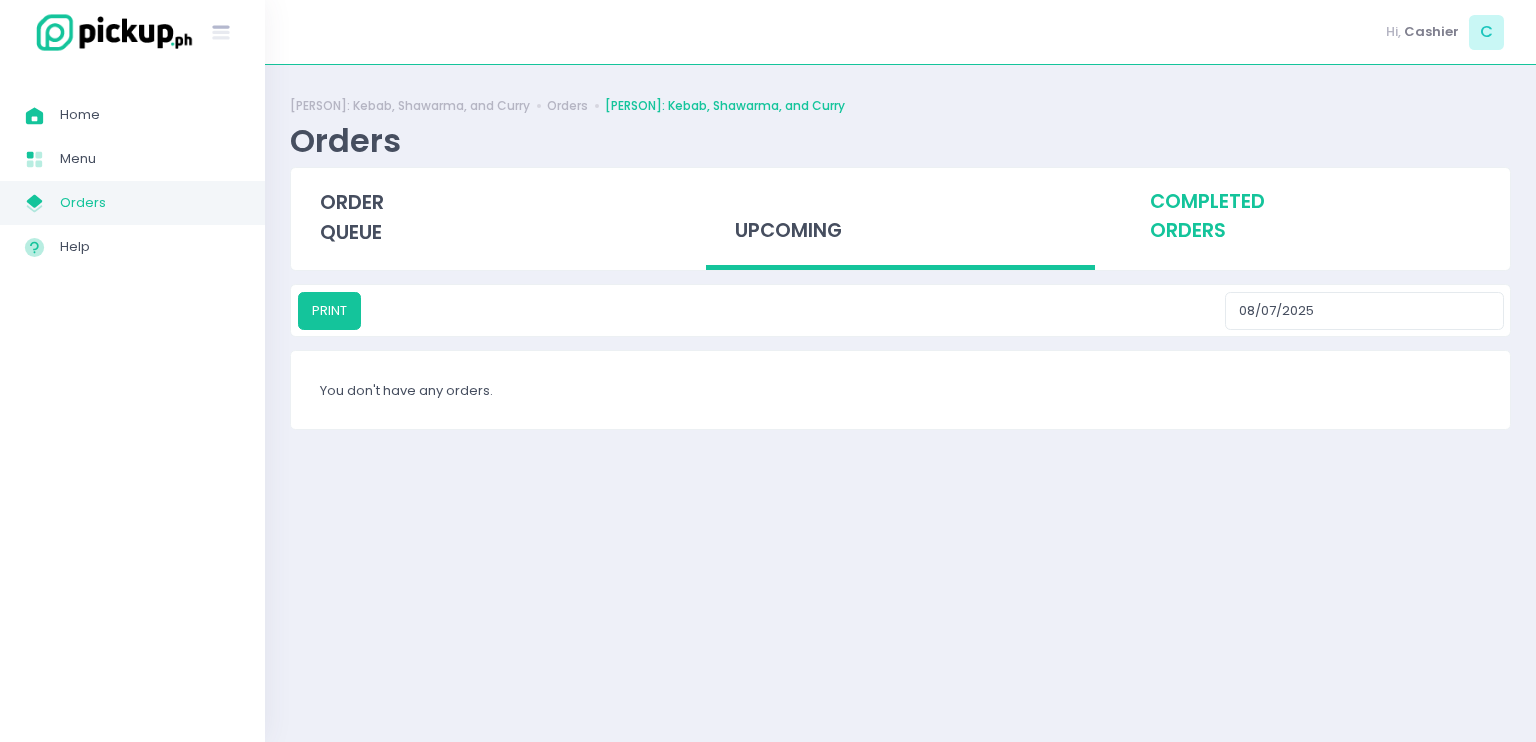 click on "completed  orders" at bounding box center [1315, 217] 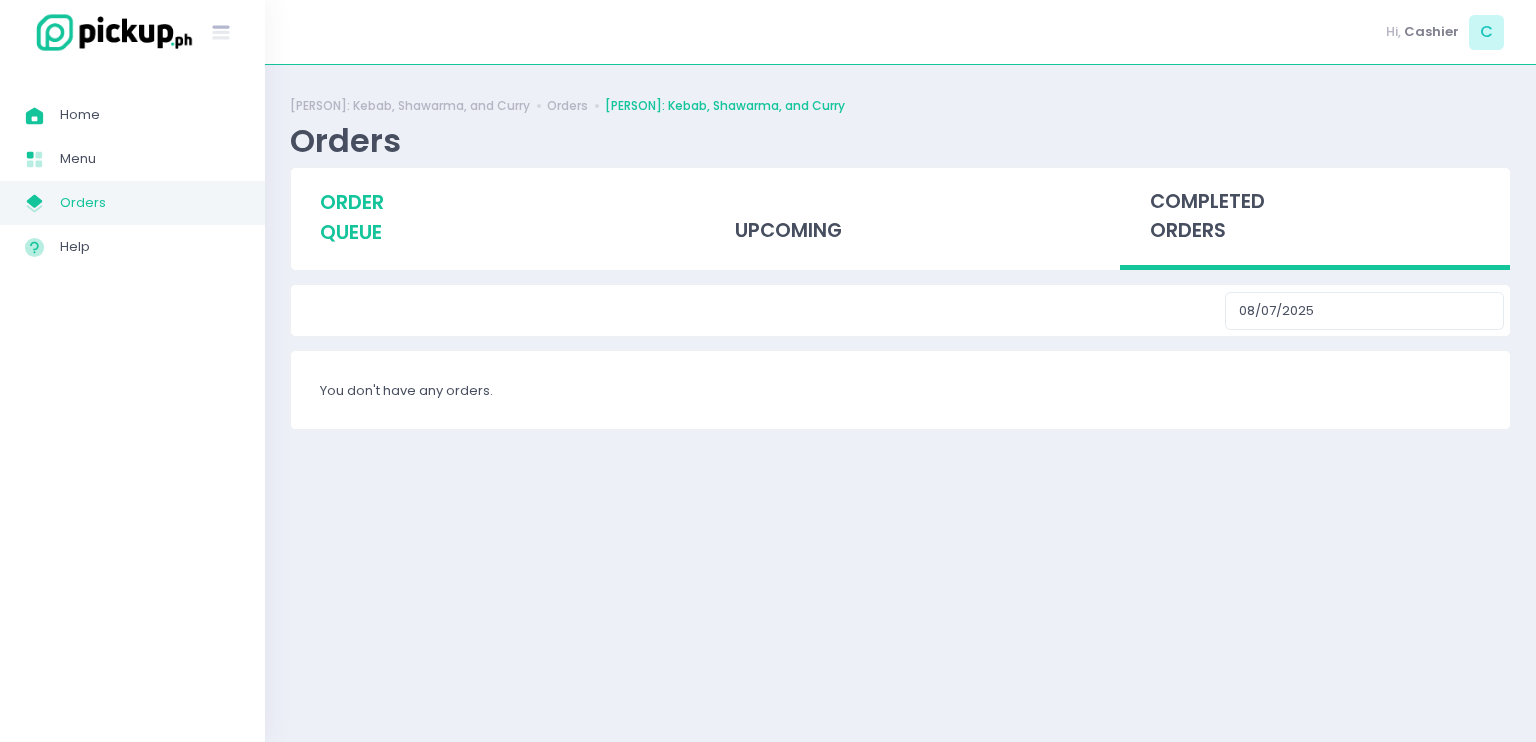 click on "order   queue" at bounding box center [352, 217] 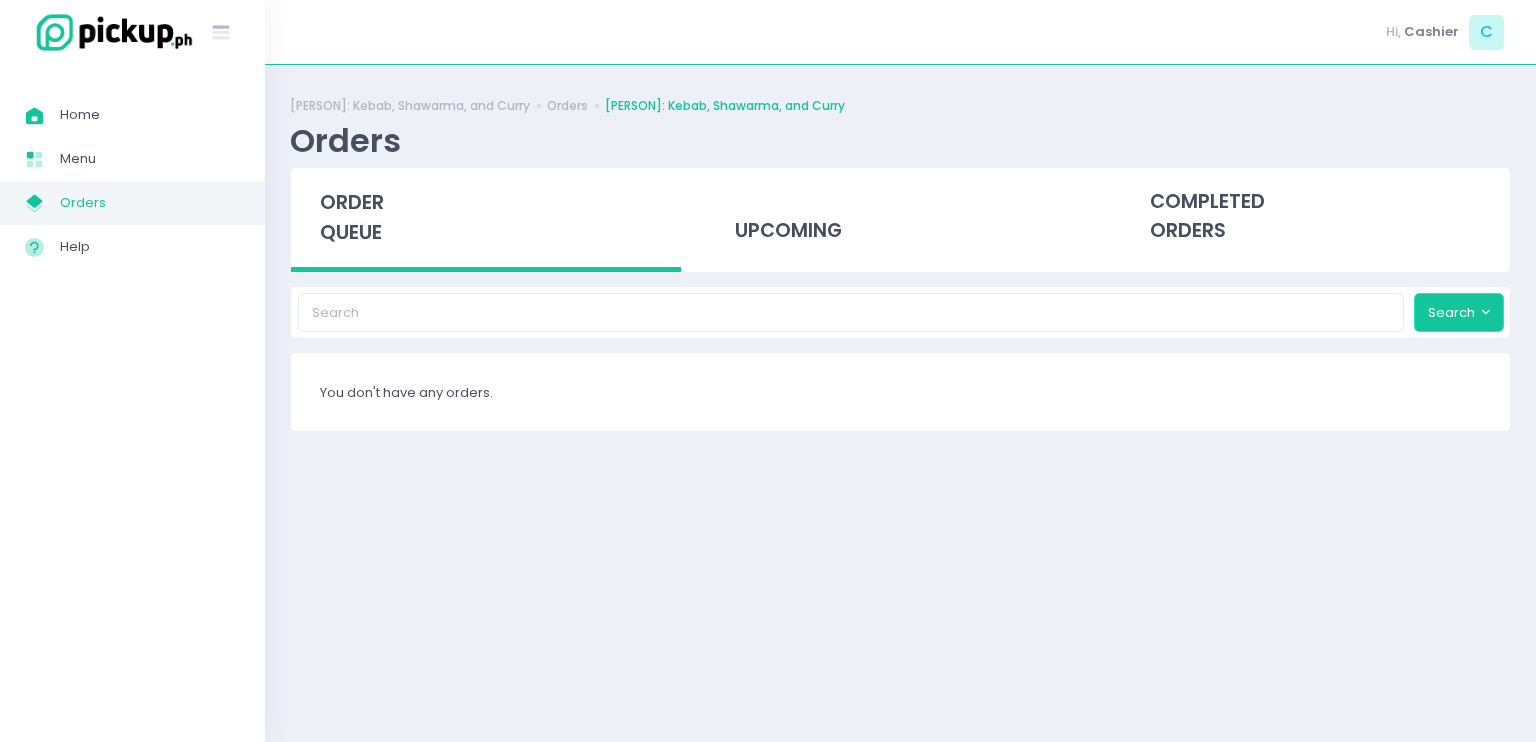click on "Search" at bounding box center [1459, 312] 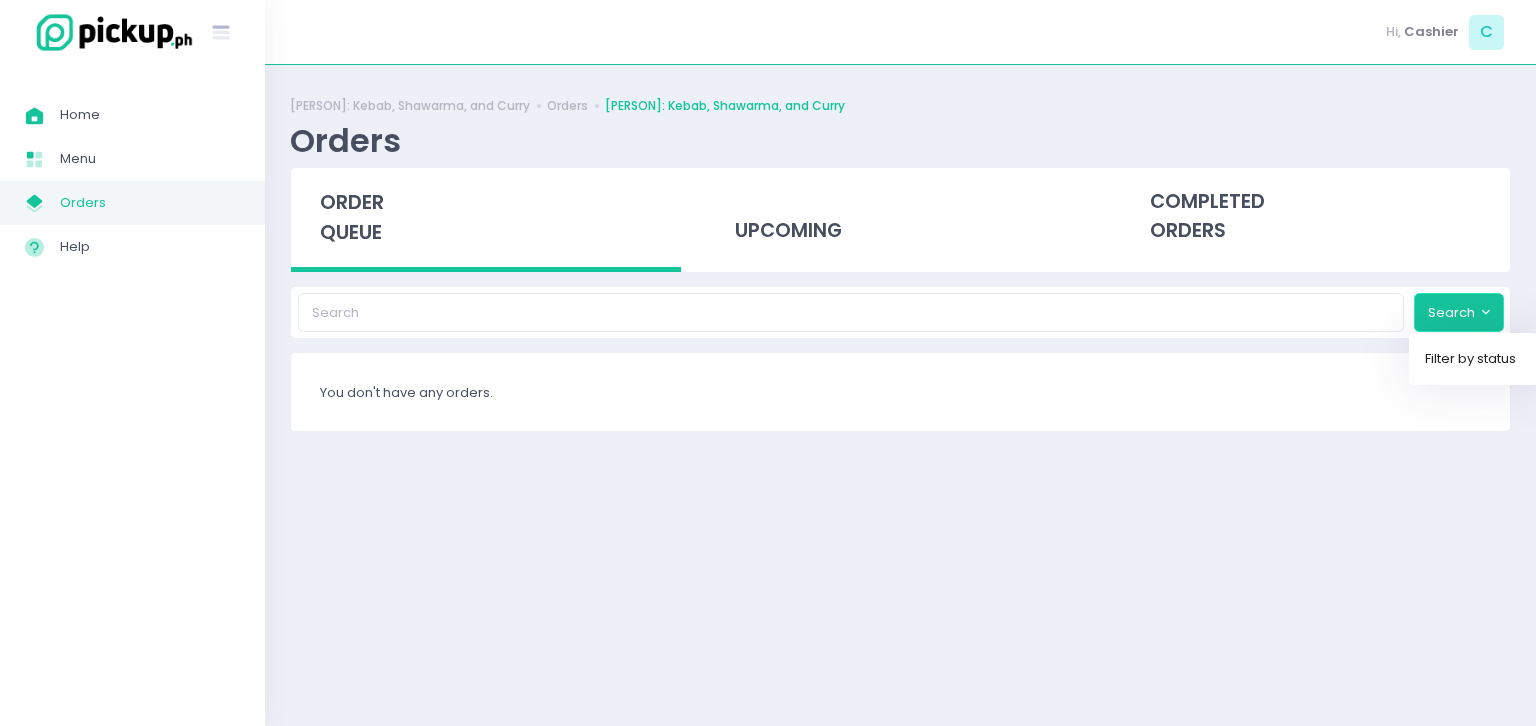 drag, startPoint x: 1477, startPoint y: 320, endPoint x: 1096, endPoint y: 313, distance: 381.0643 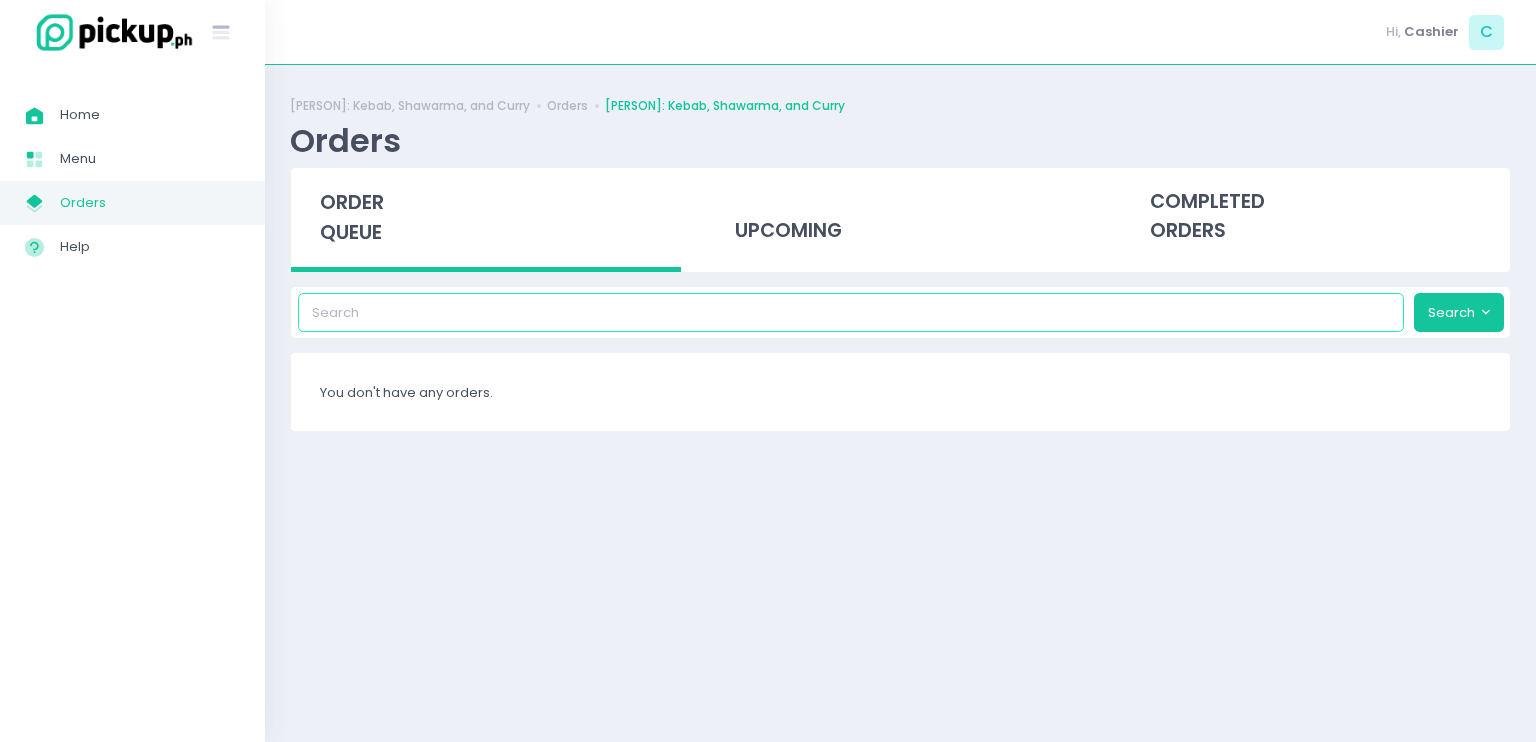 click at bounding box center [851, 312] 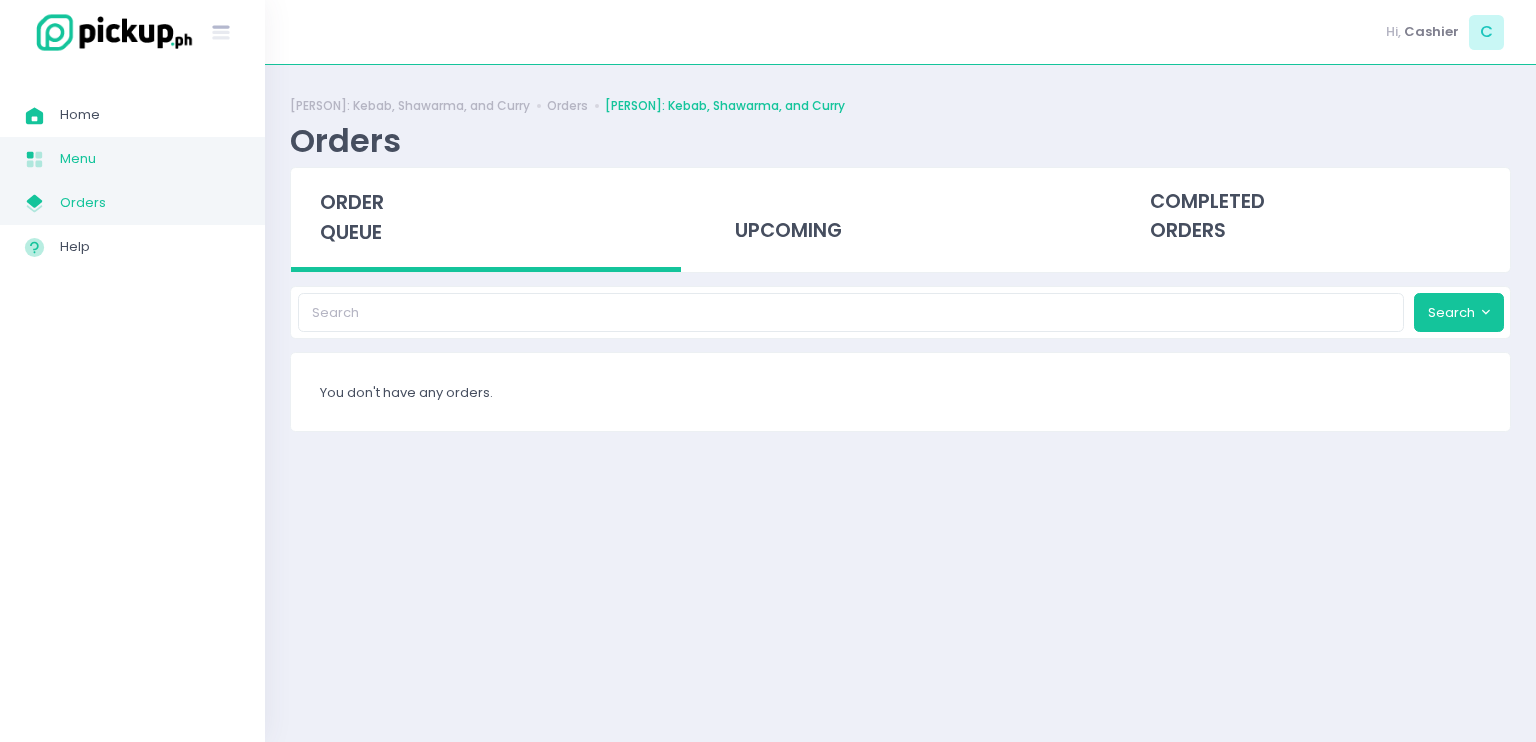 click on "Menu" at bounding box center [150, 159] 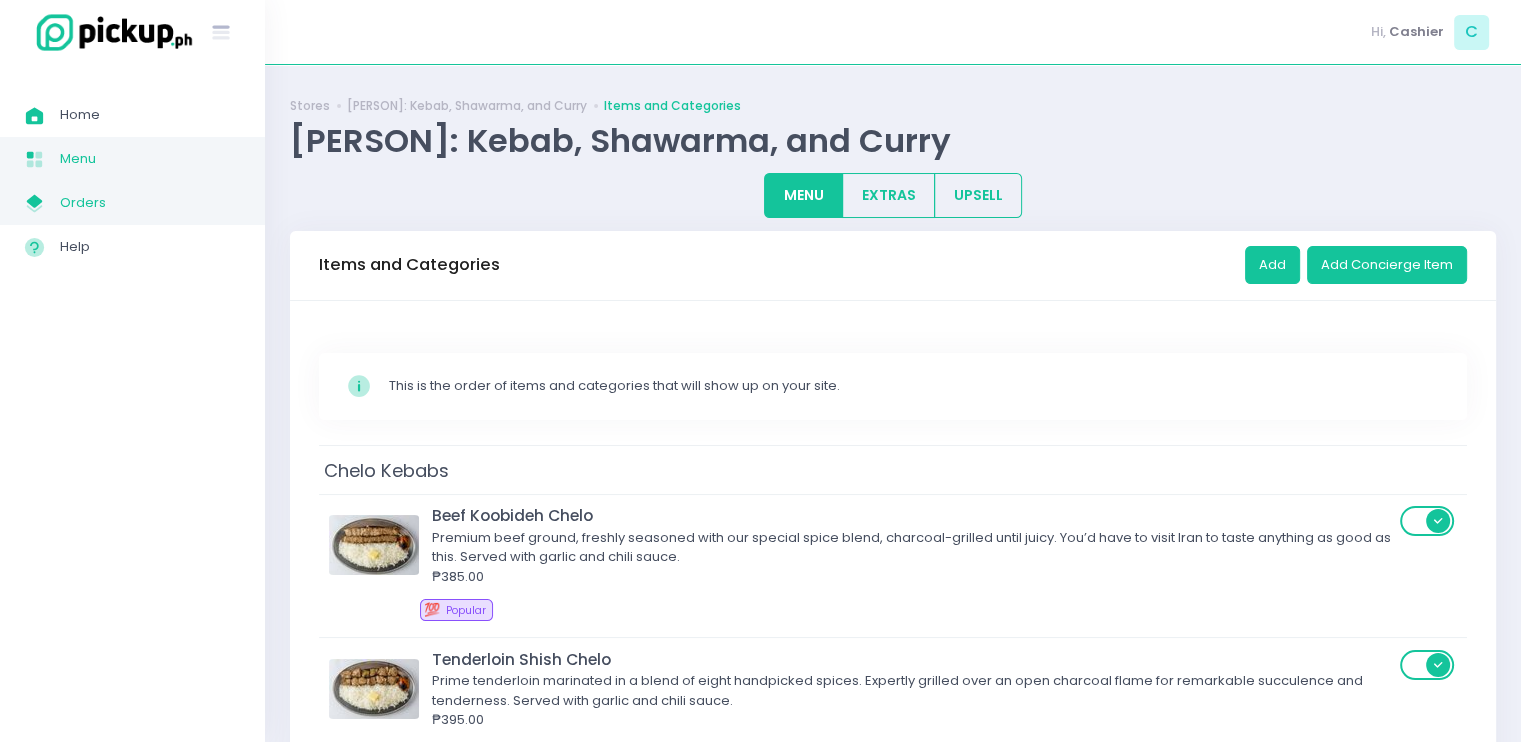 click on "Orders" at bounding box center (150, 203) 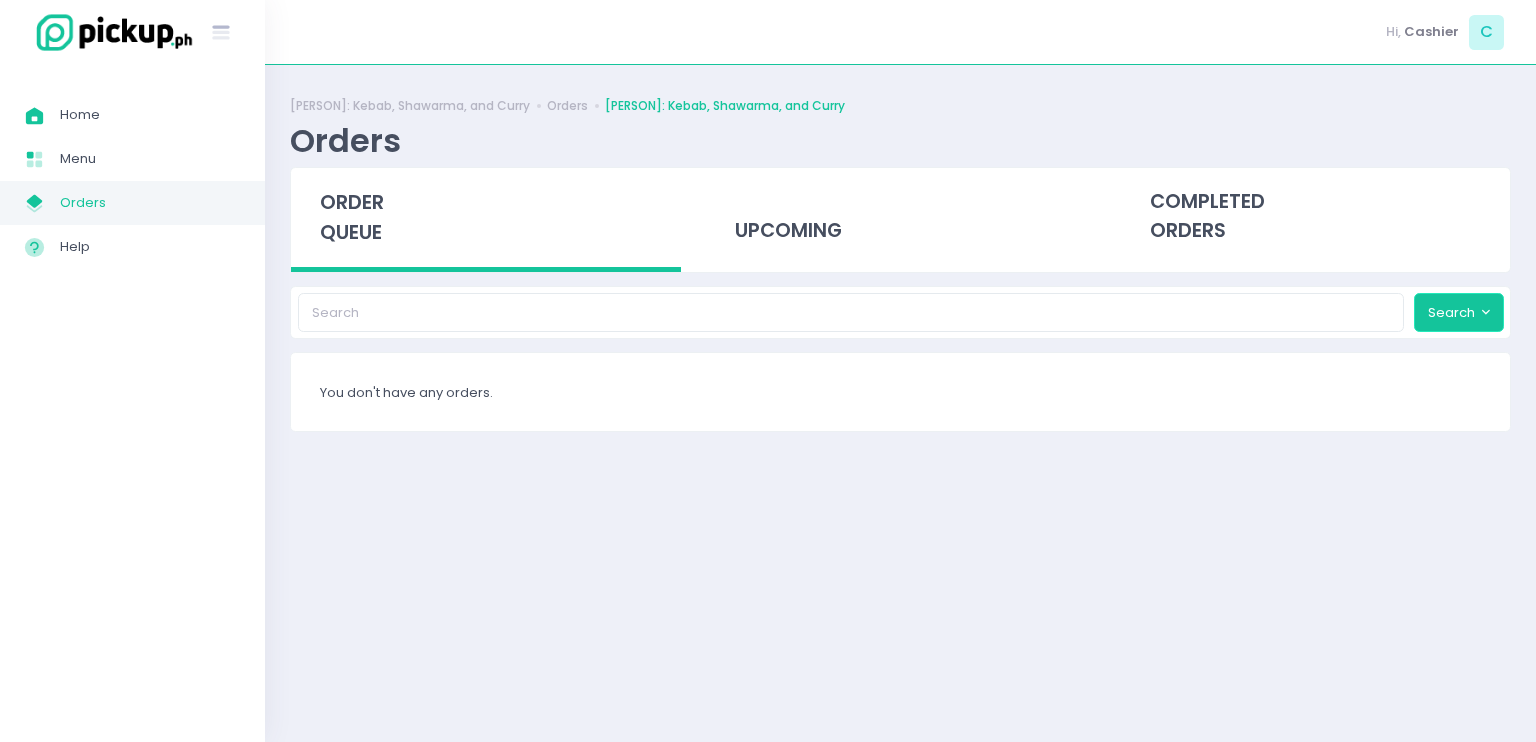 click on "Search" at bounding box center [1459, 312] 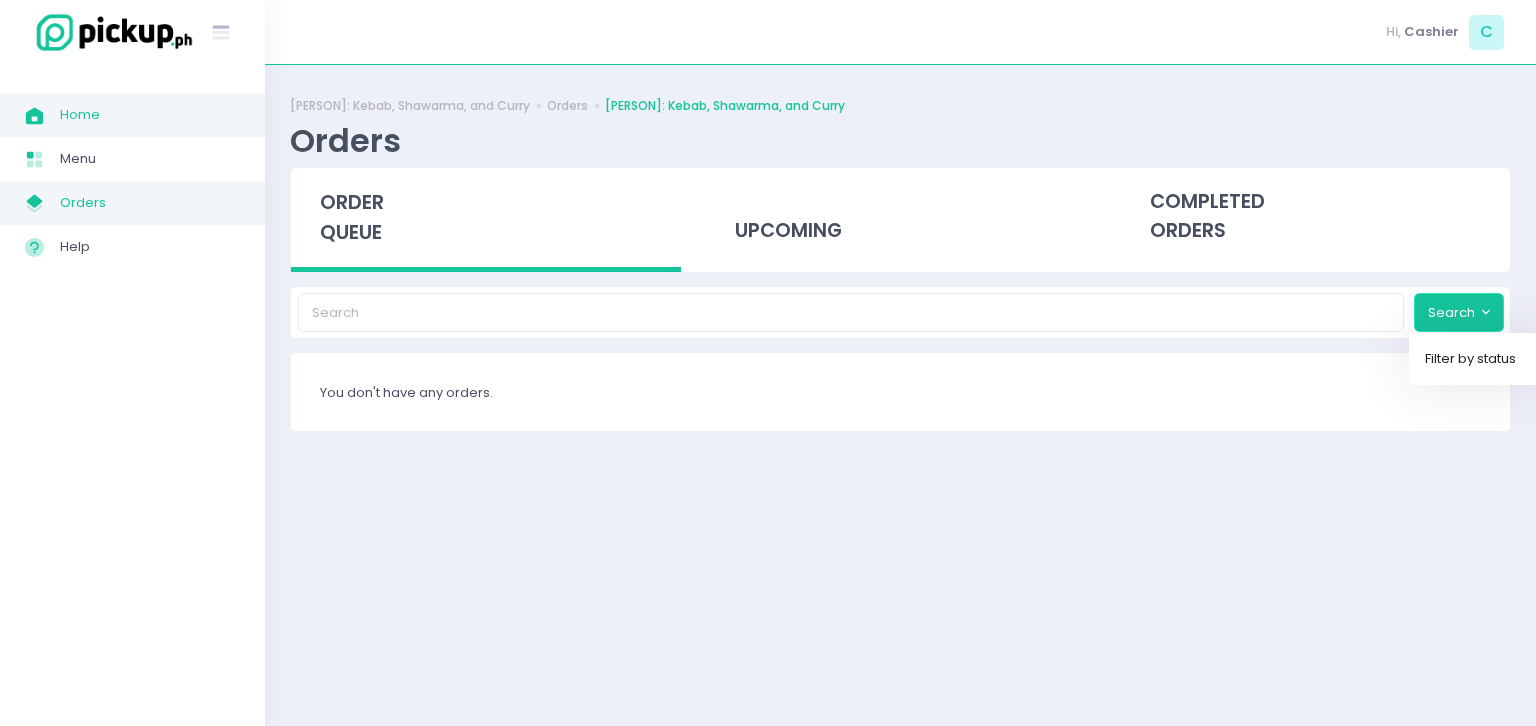 click on "Home Created with Sketch. Home" at bounding box center (132, 115) 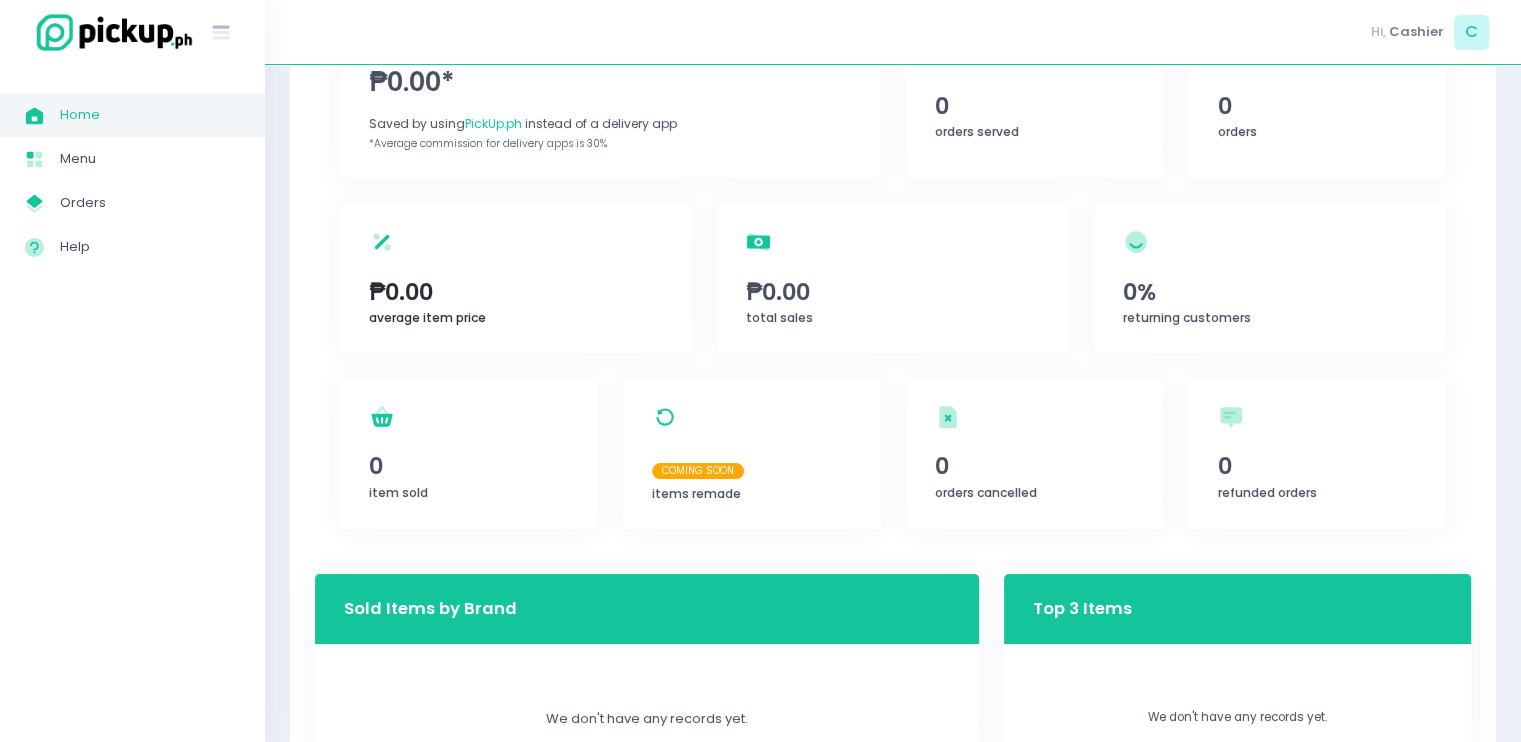 scroll, scrollTop: 0, scrollLeft: 0, axis: both 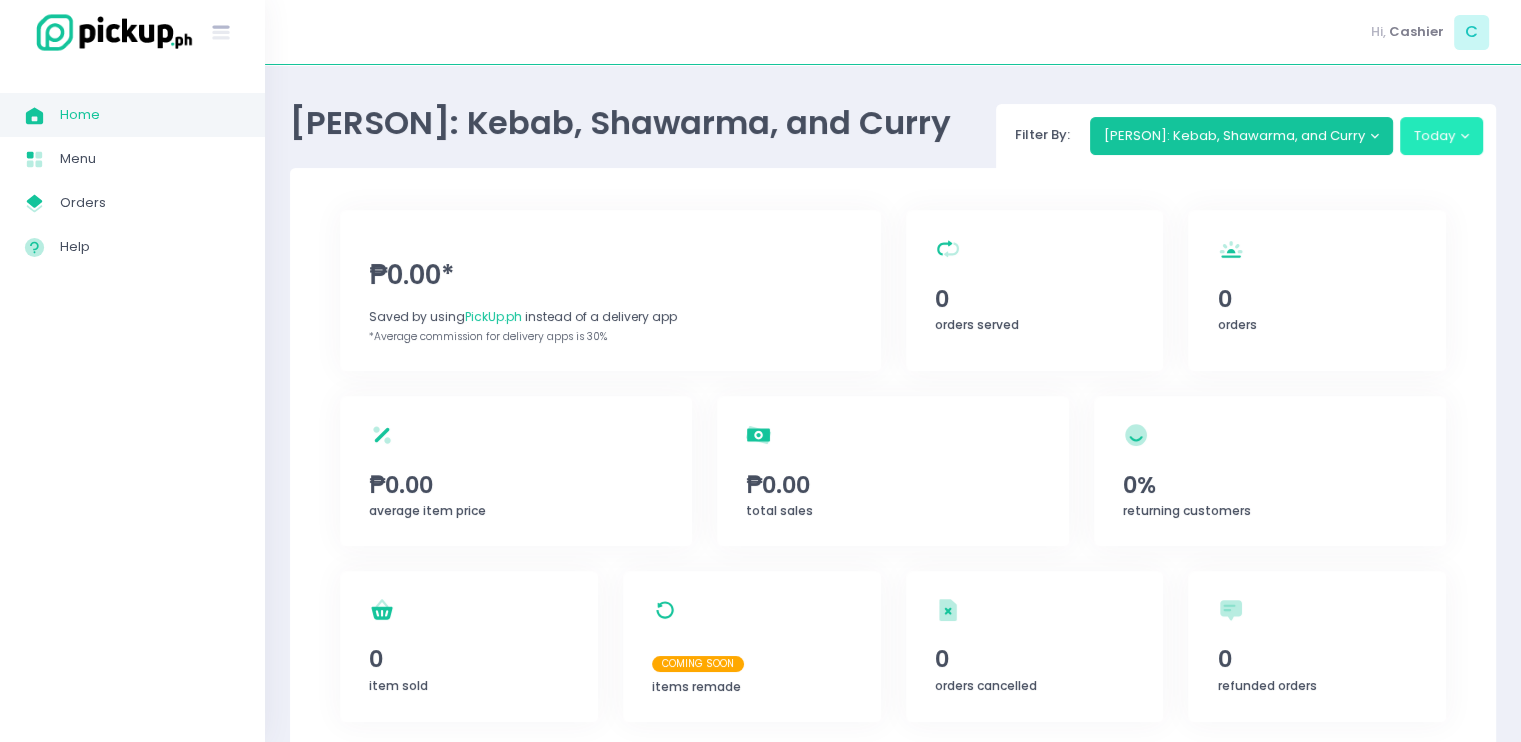 click on "Today" at bounding box center [1442, 136] 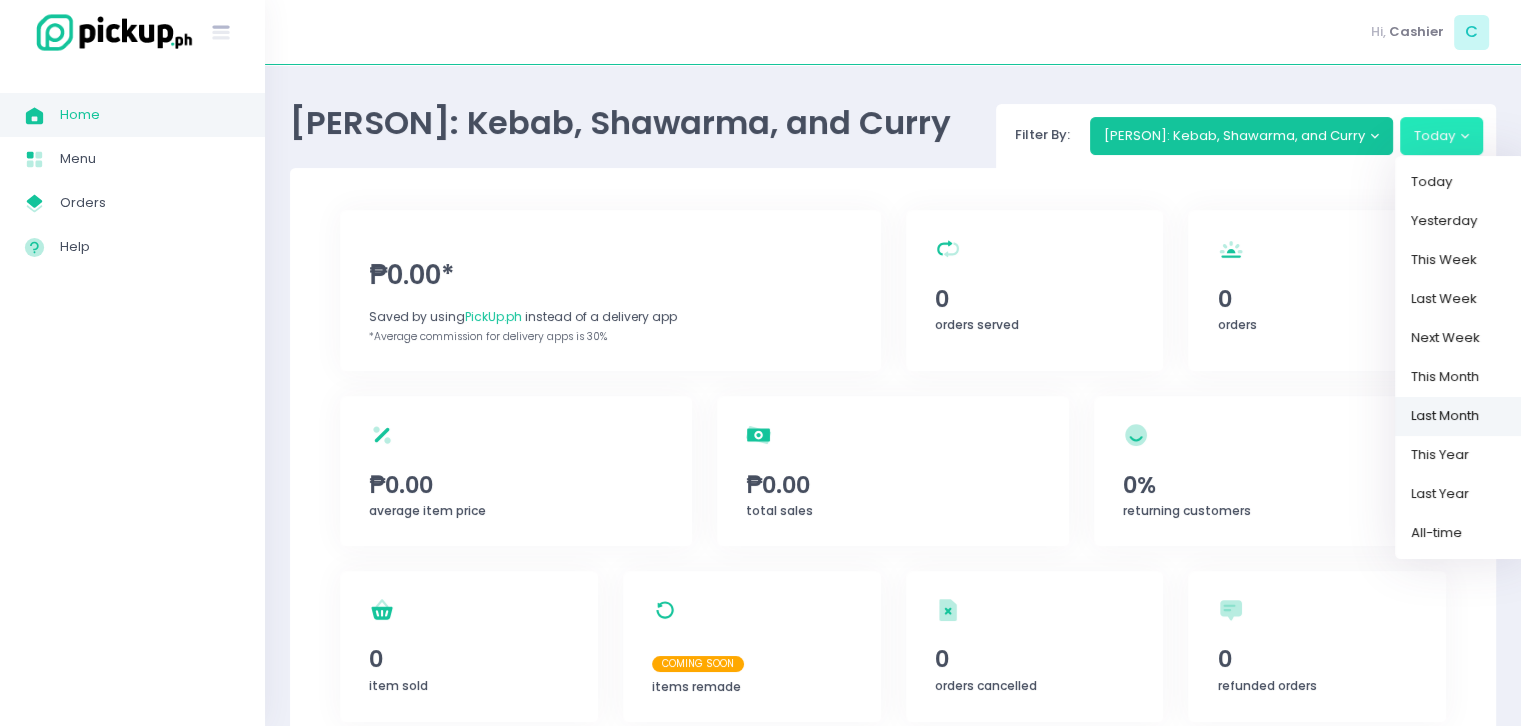 click on "Last Month" at bounding box center (1460, 416) 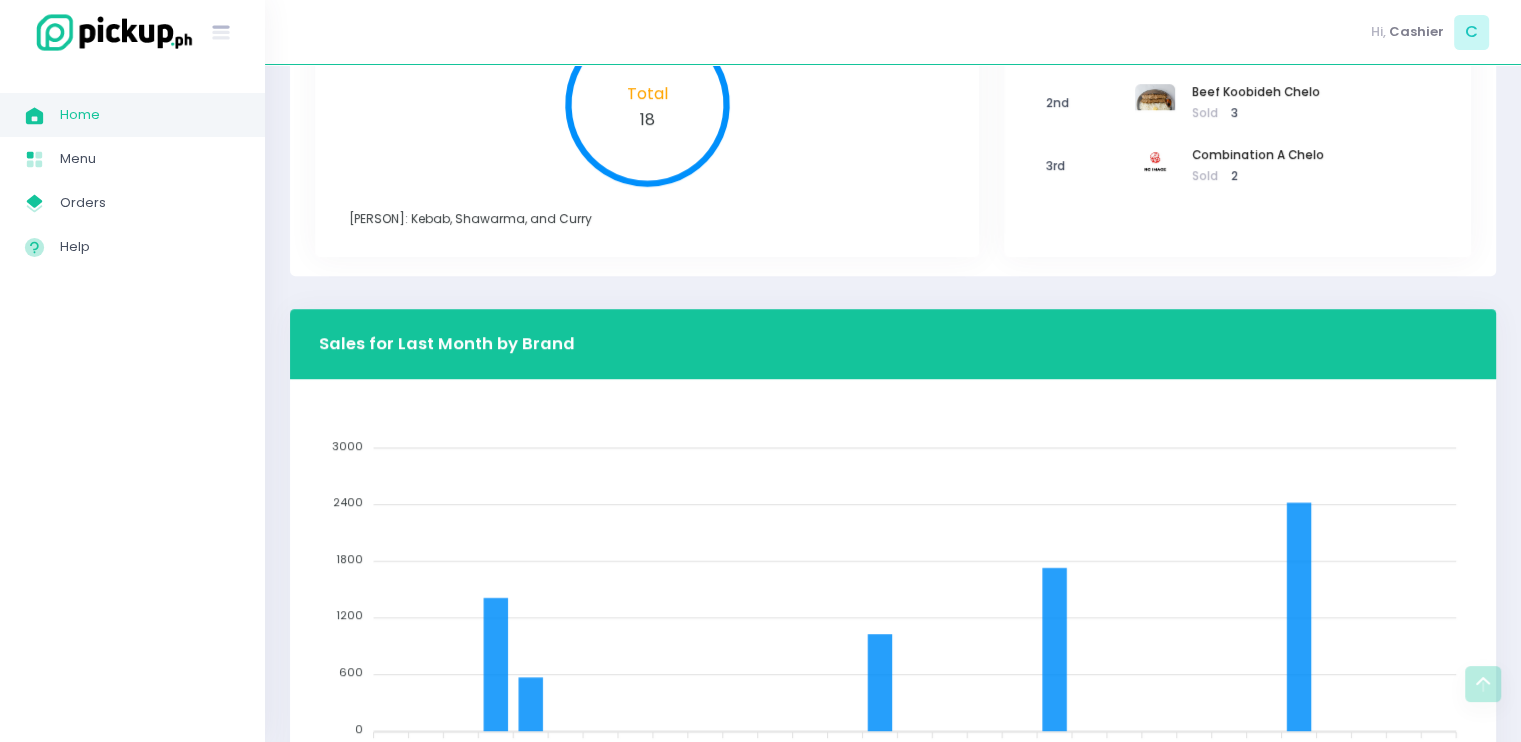 scroll, scrollTop: 974, scrollLeft: 0, axis: vertical 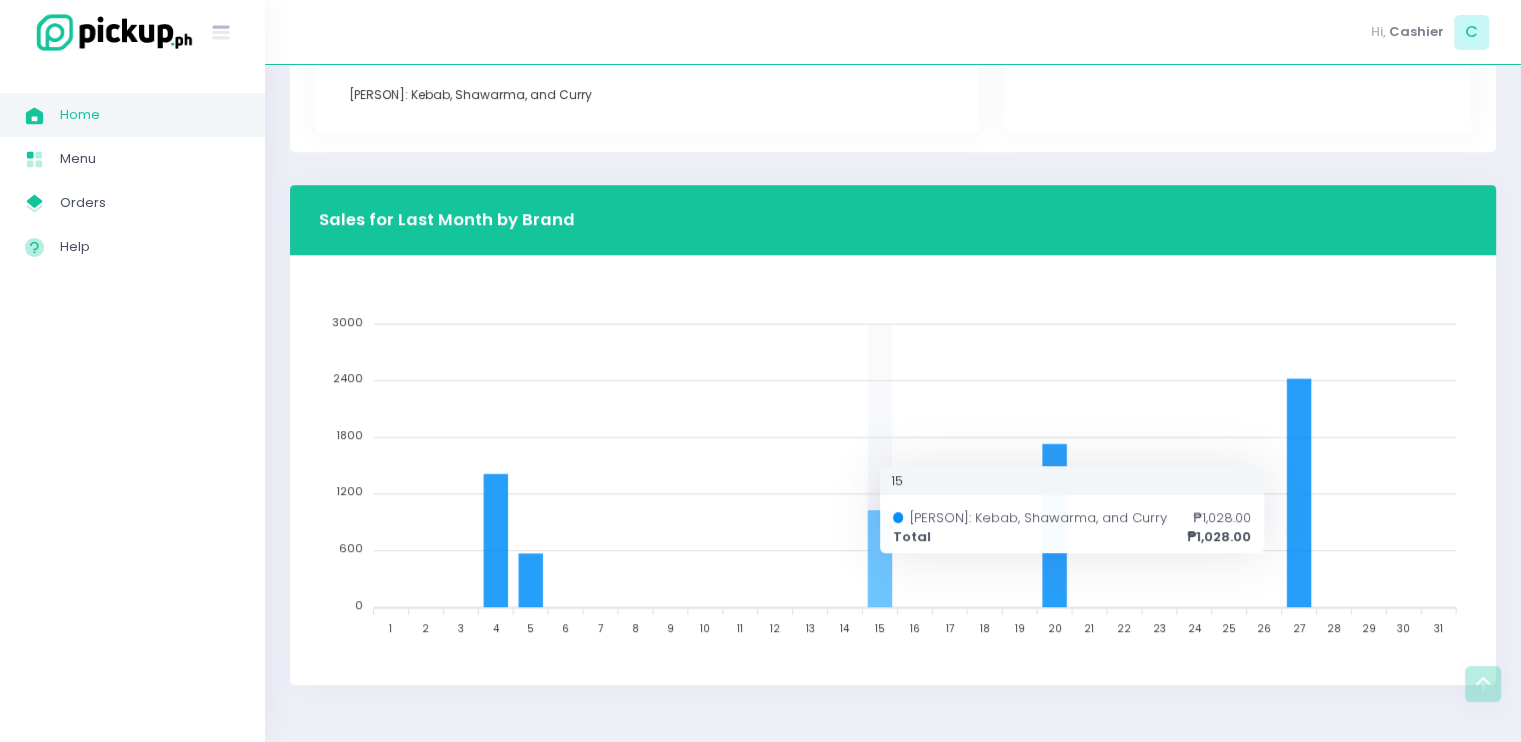 click 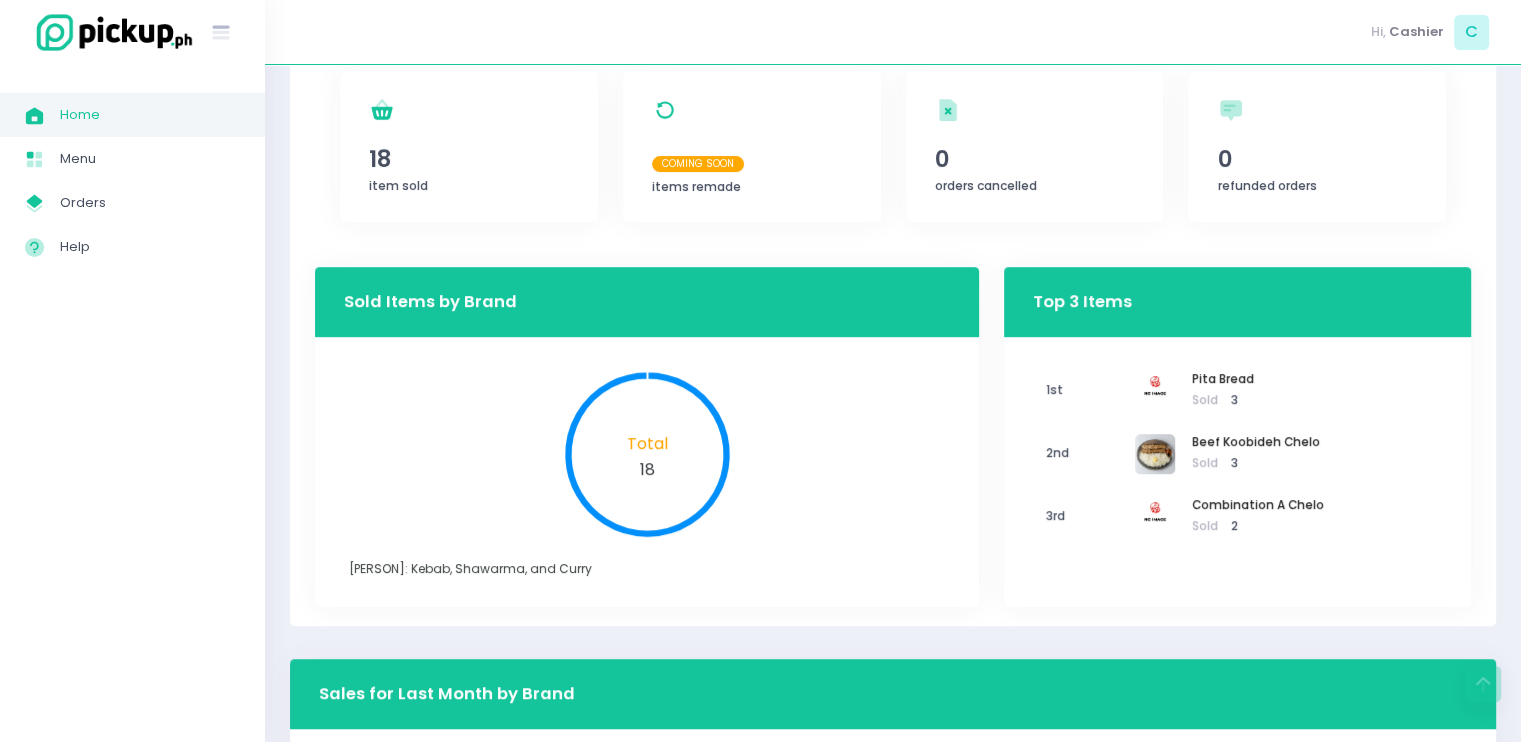scroll, scrollTop: 974, scrollLeft: 0, axis: vertical 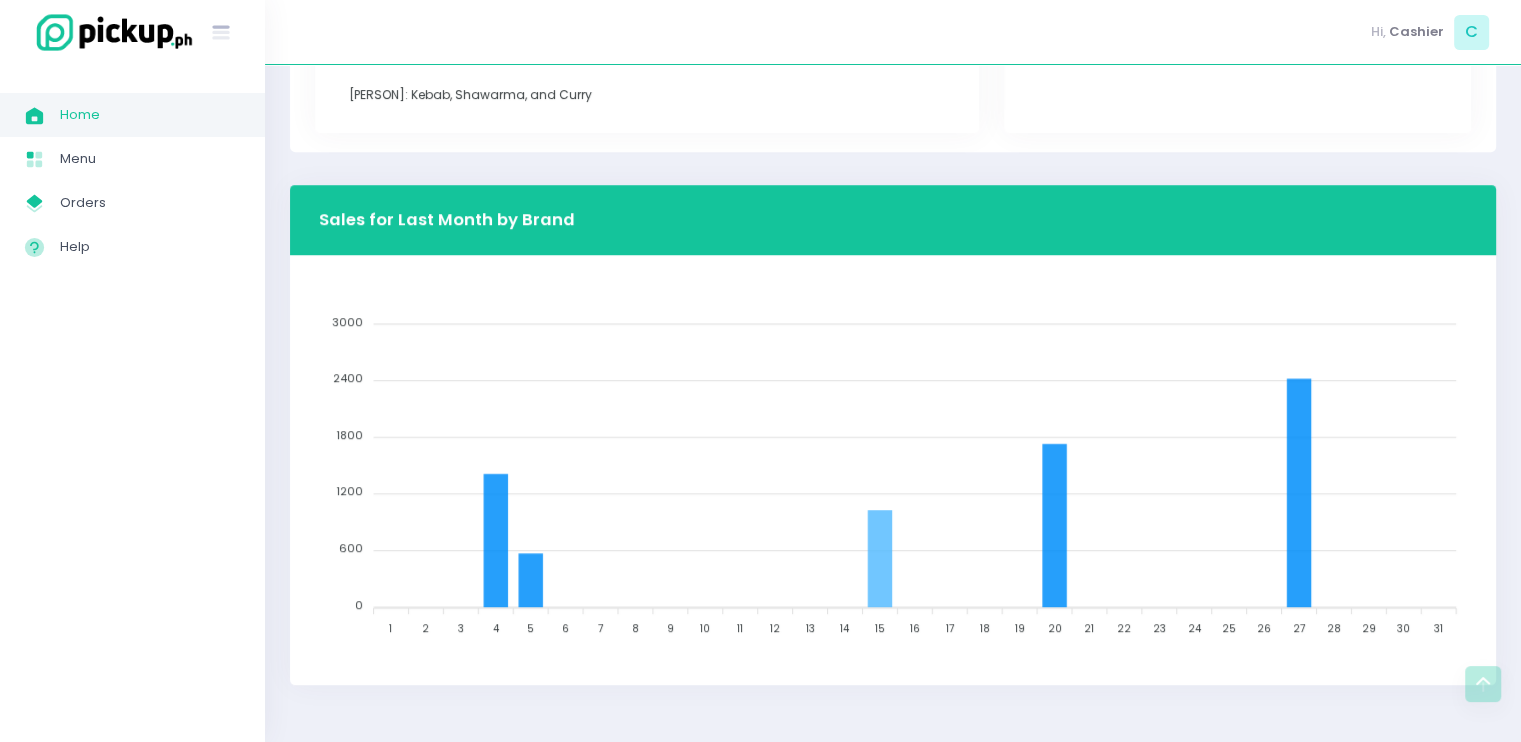 click 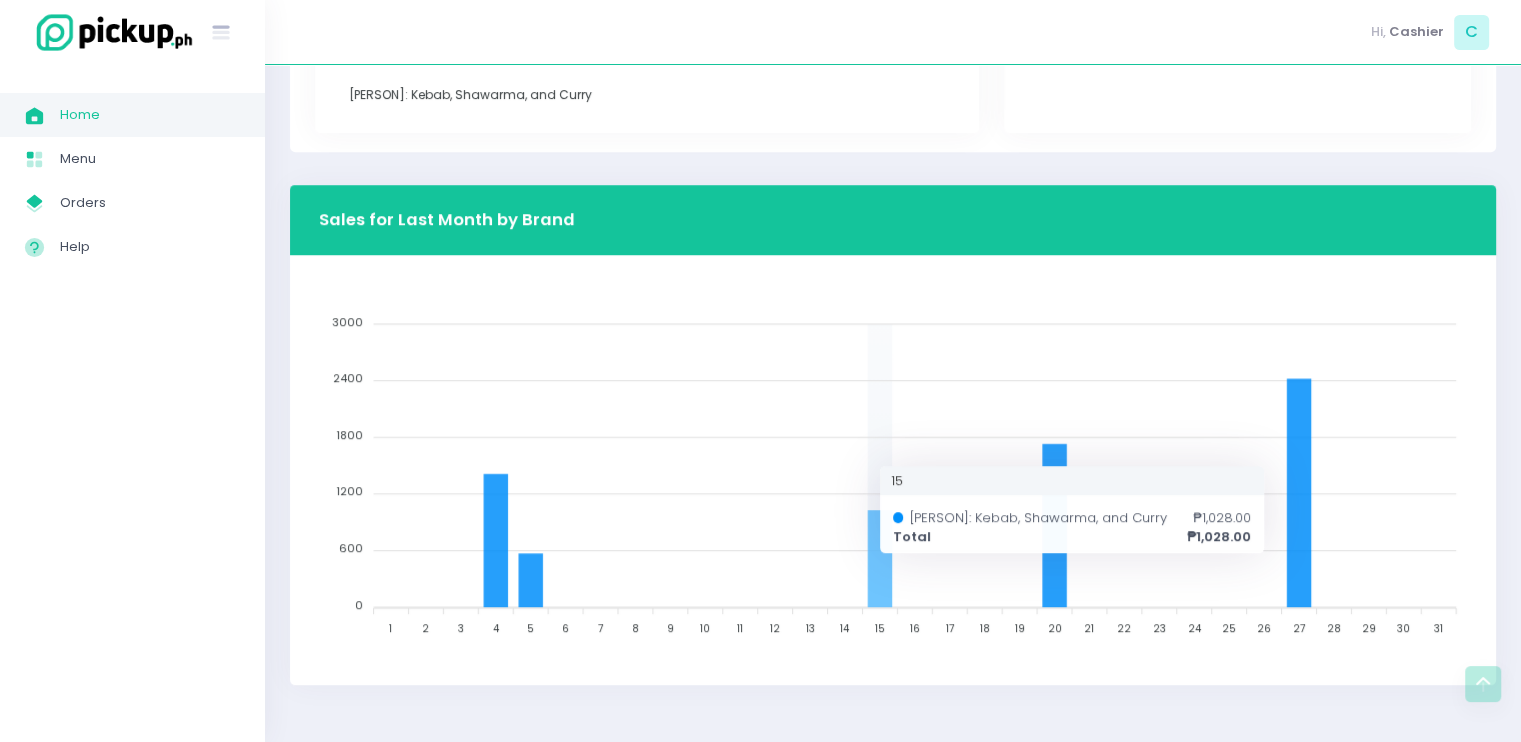 click 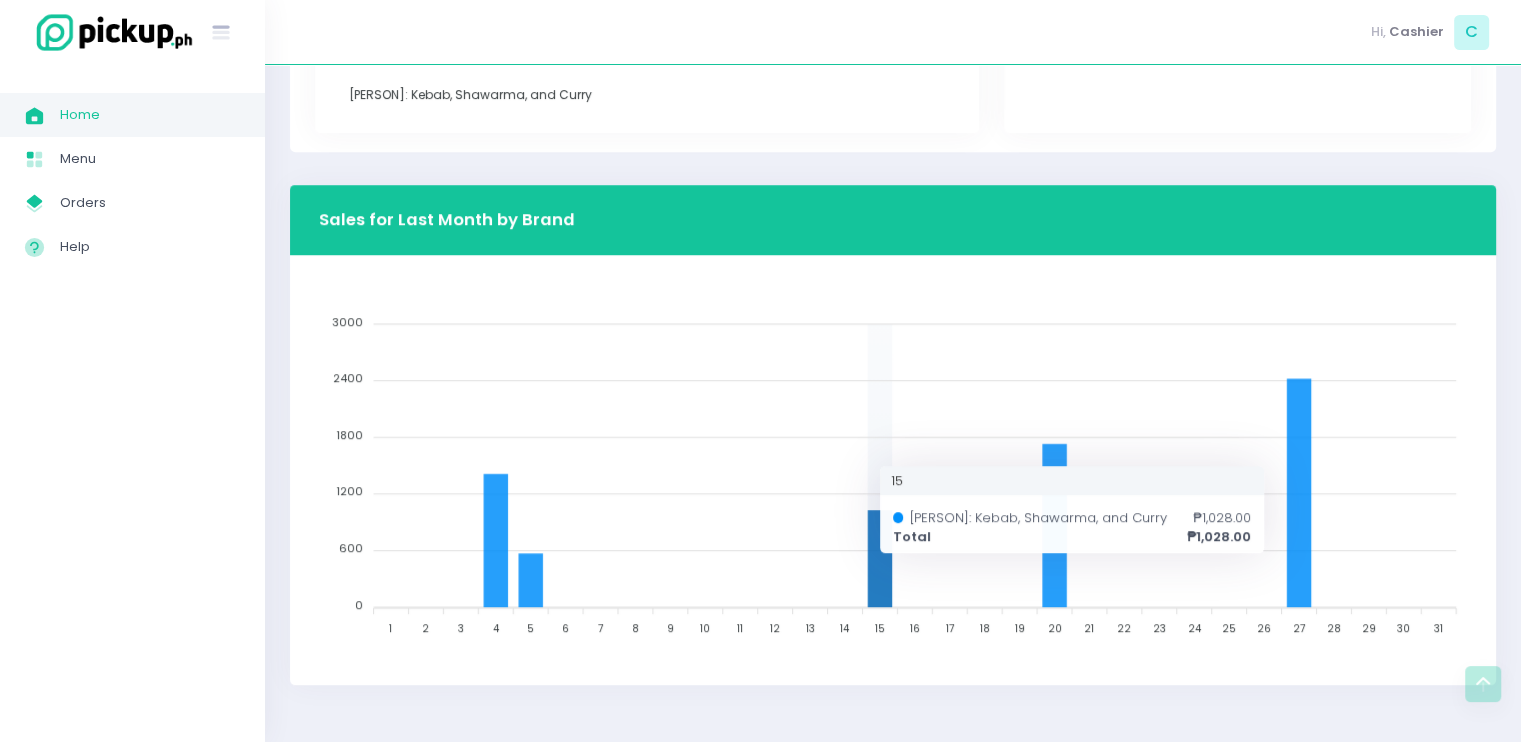click 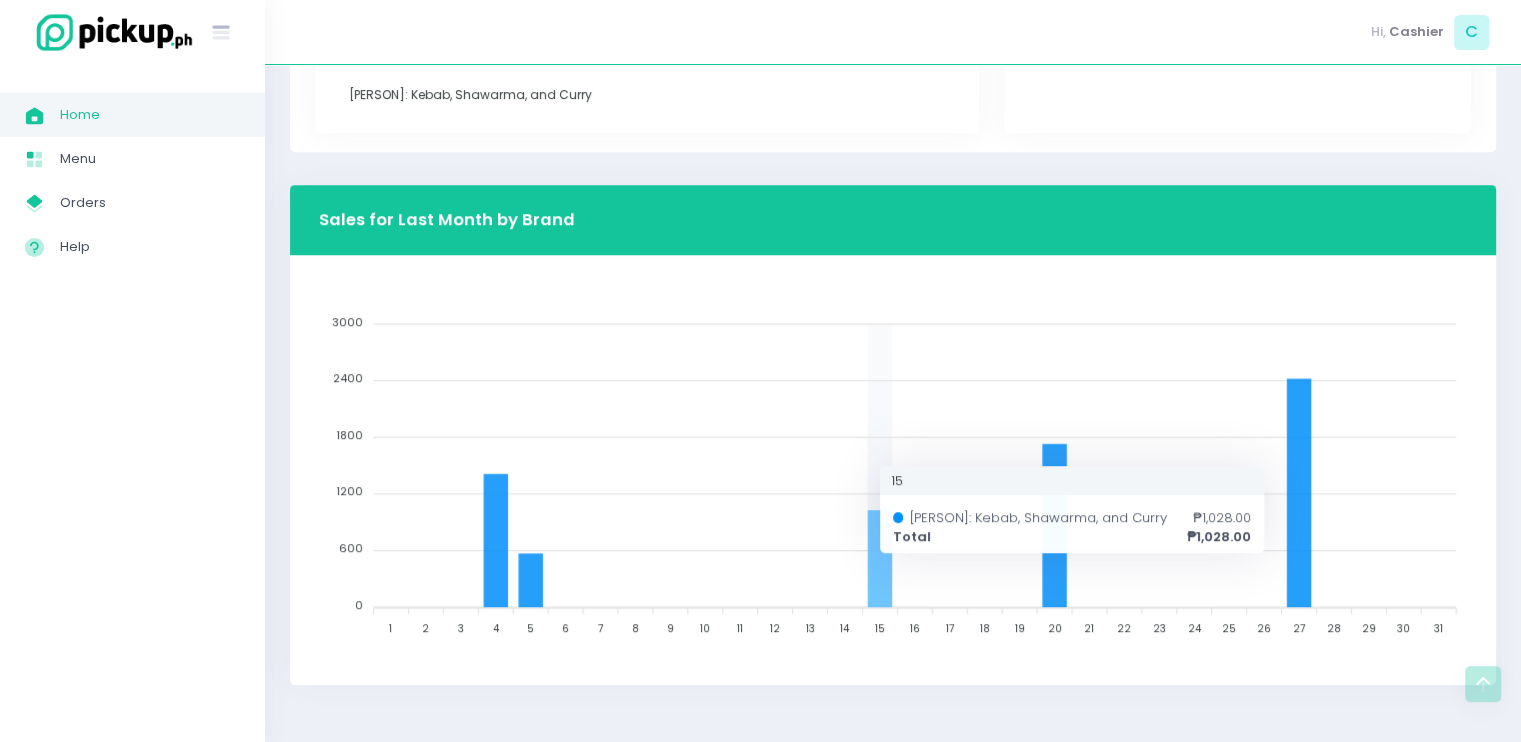 click 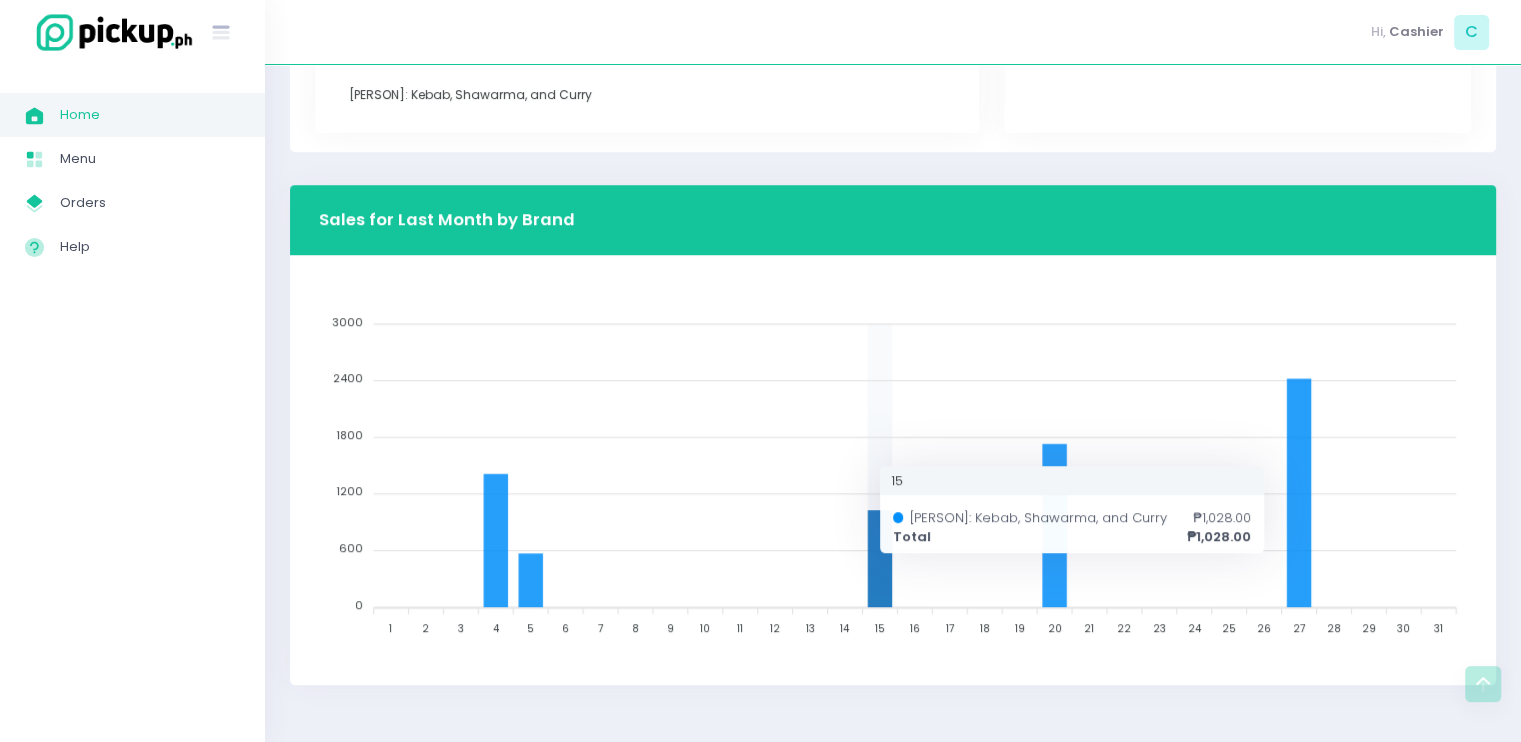 click 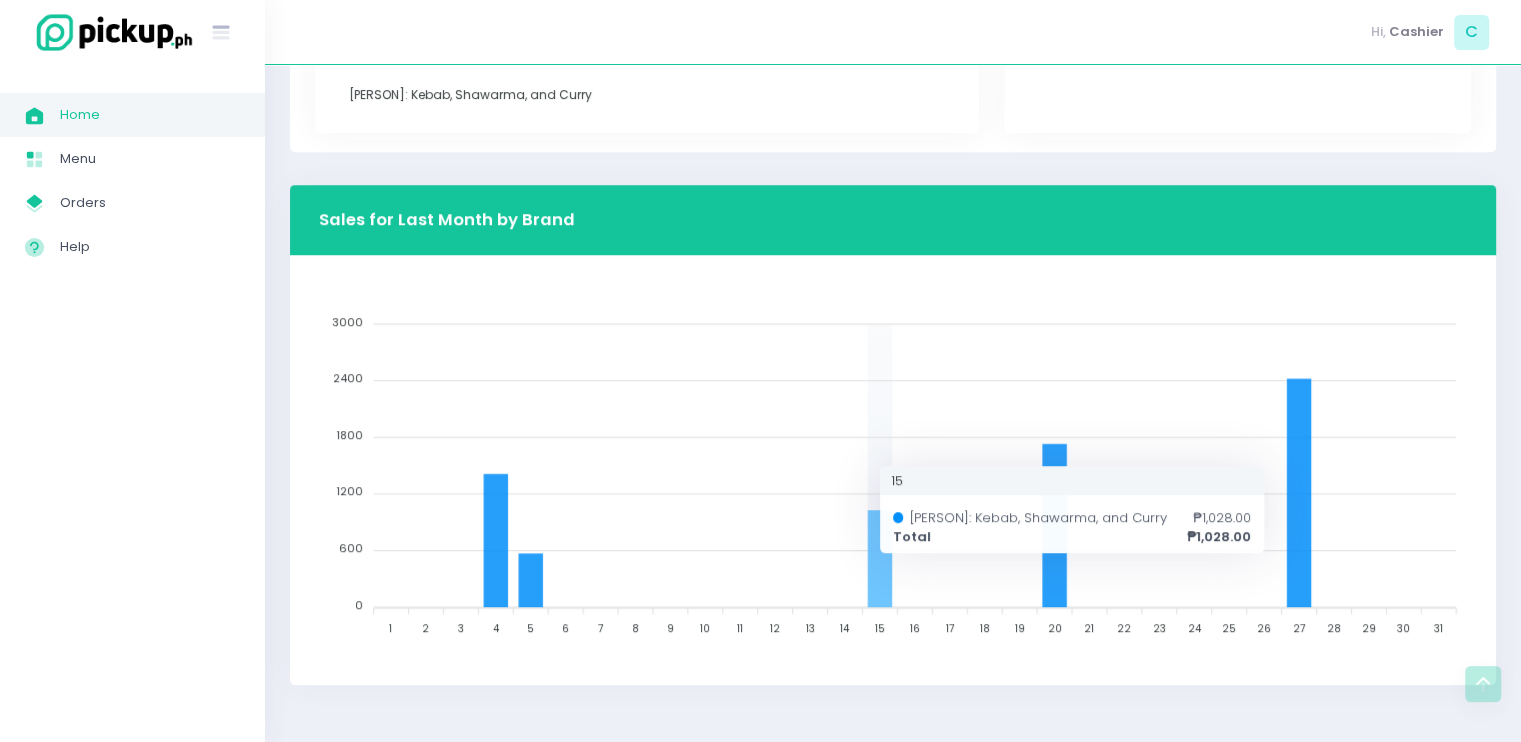 click 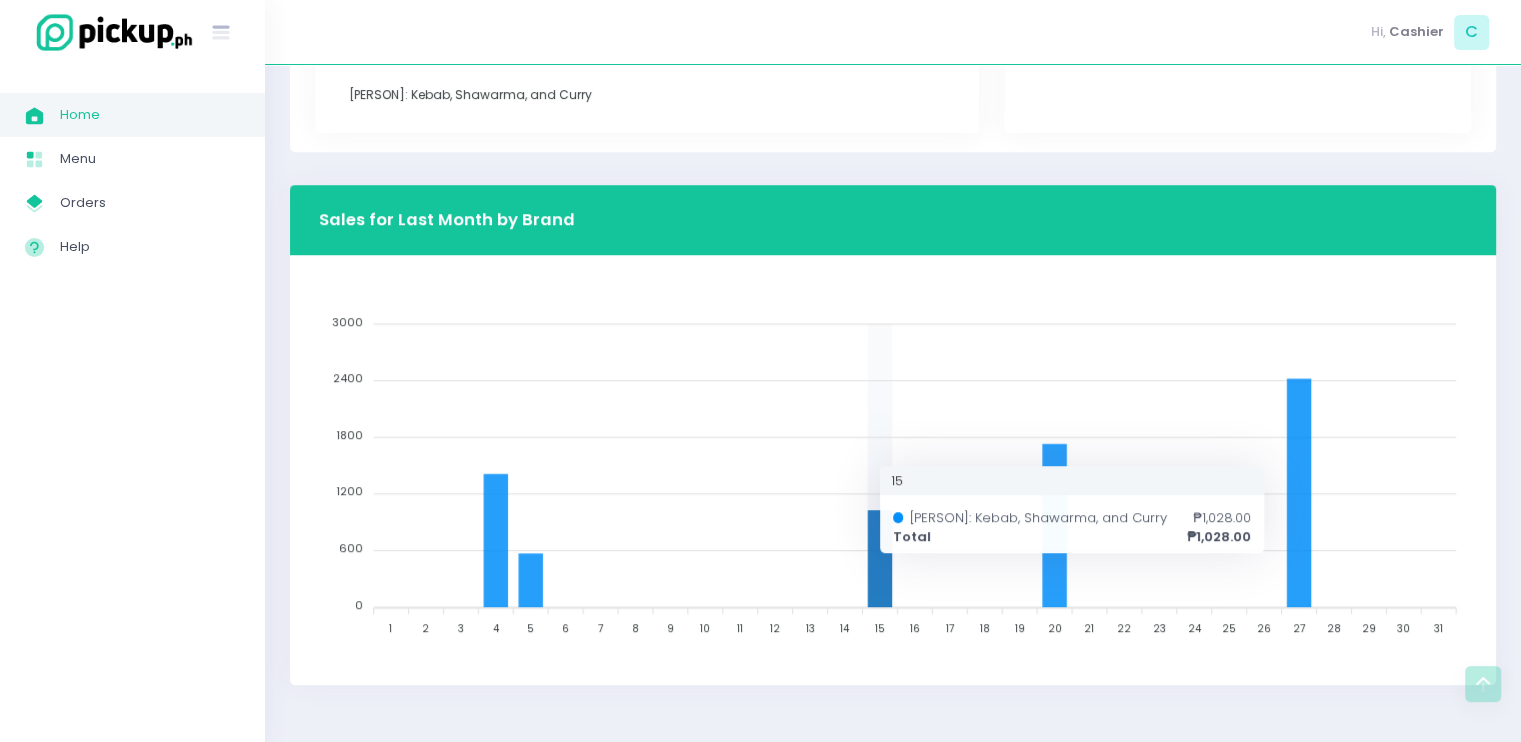 click 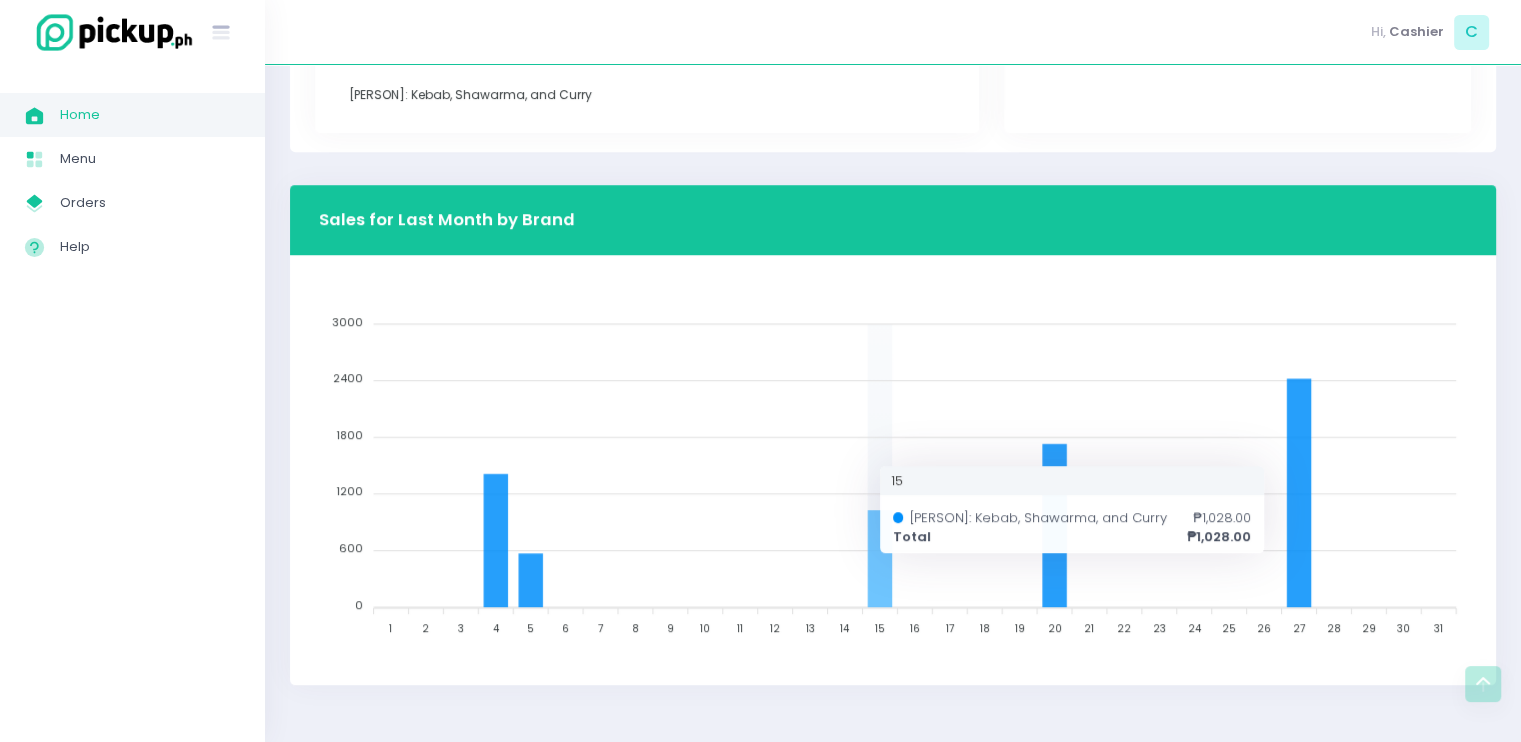click 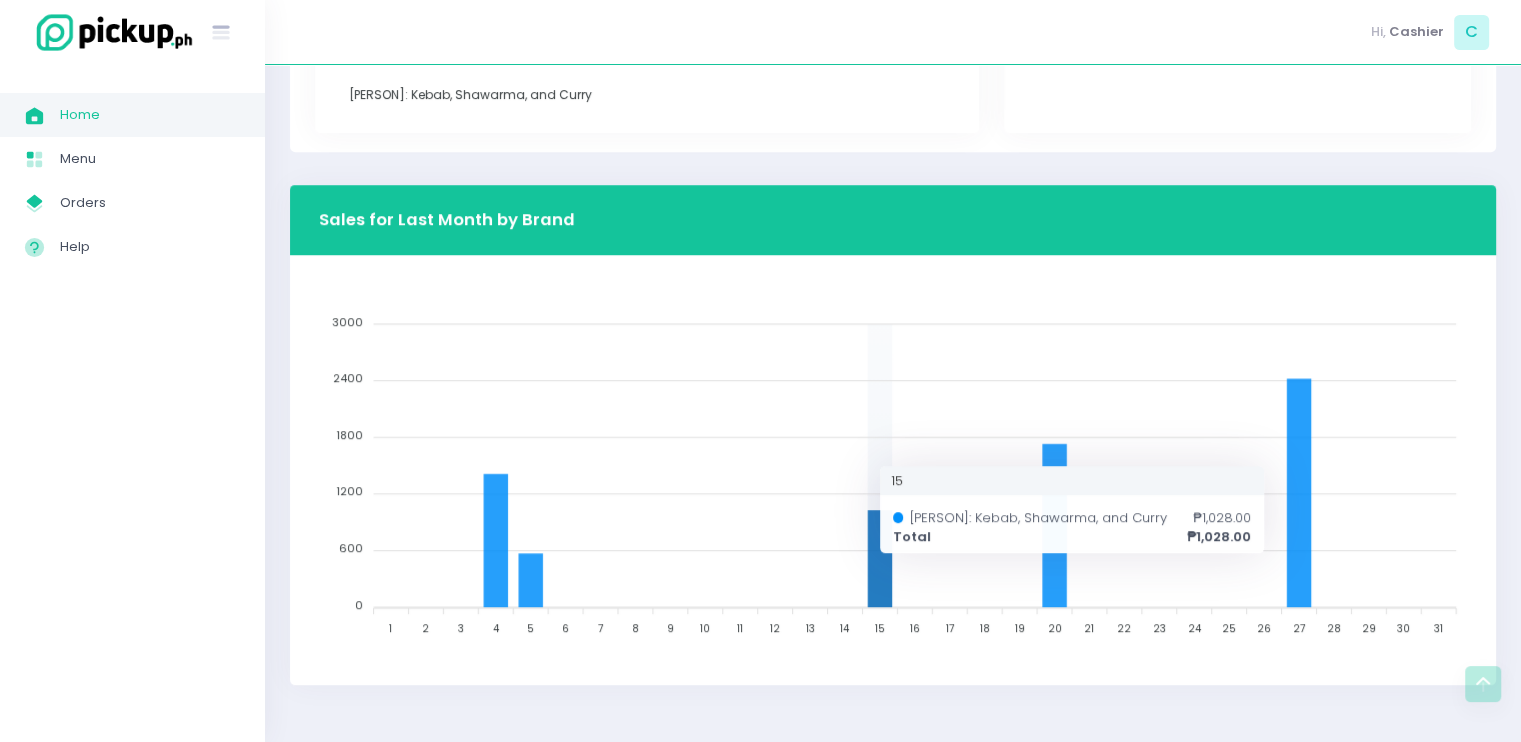 click 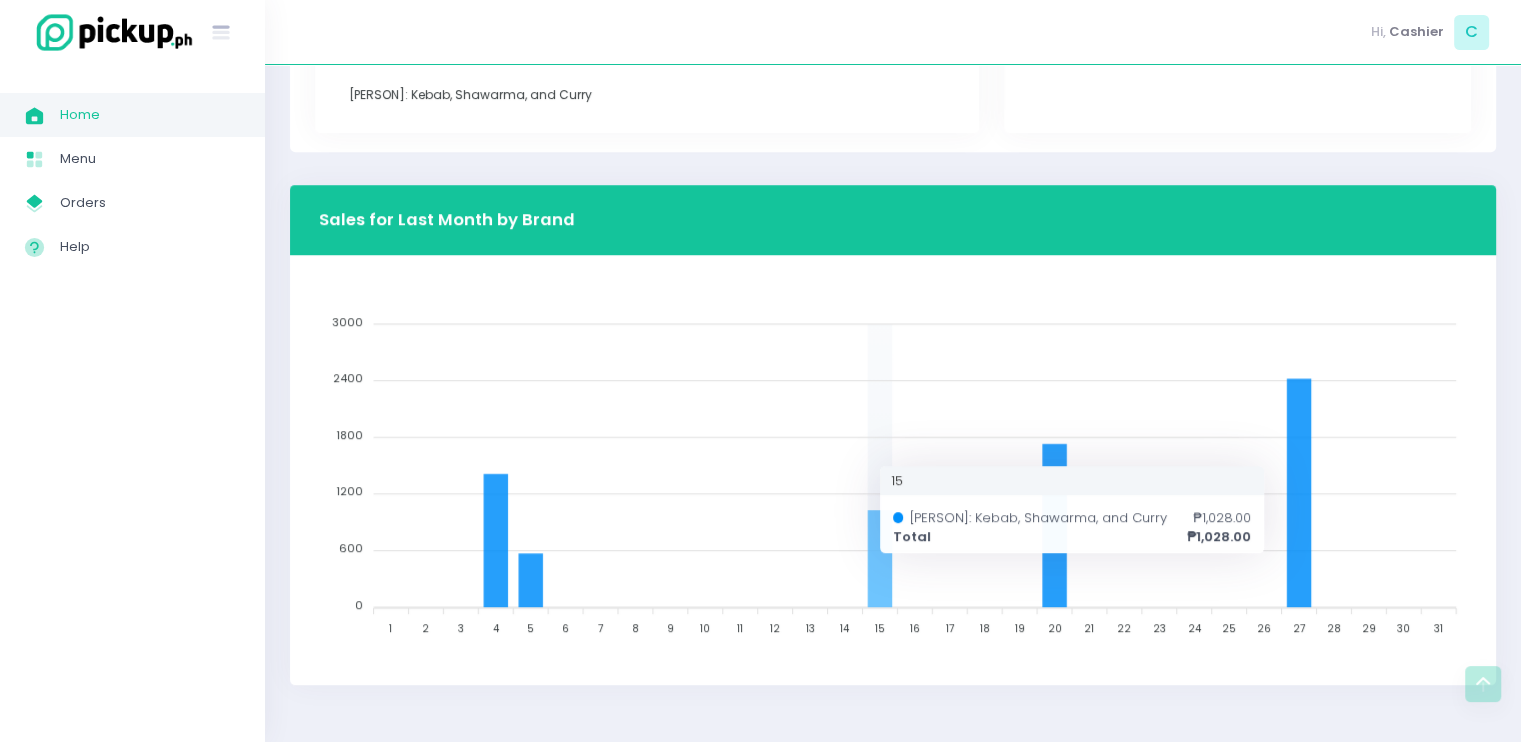 click 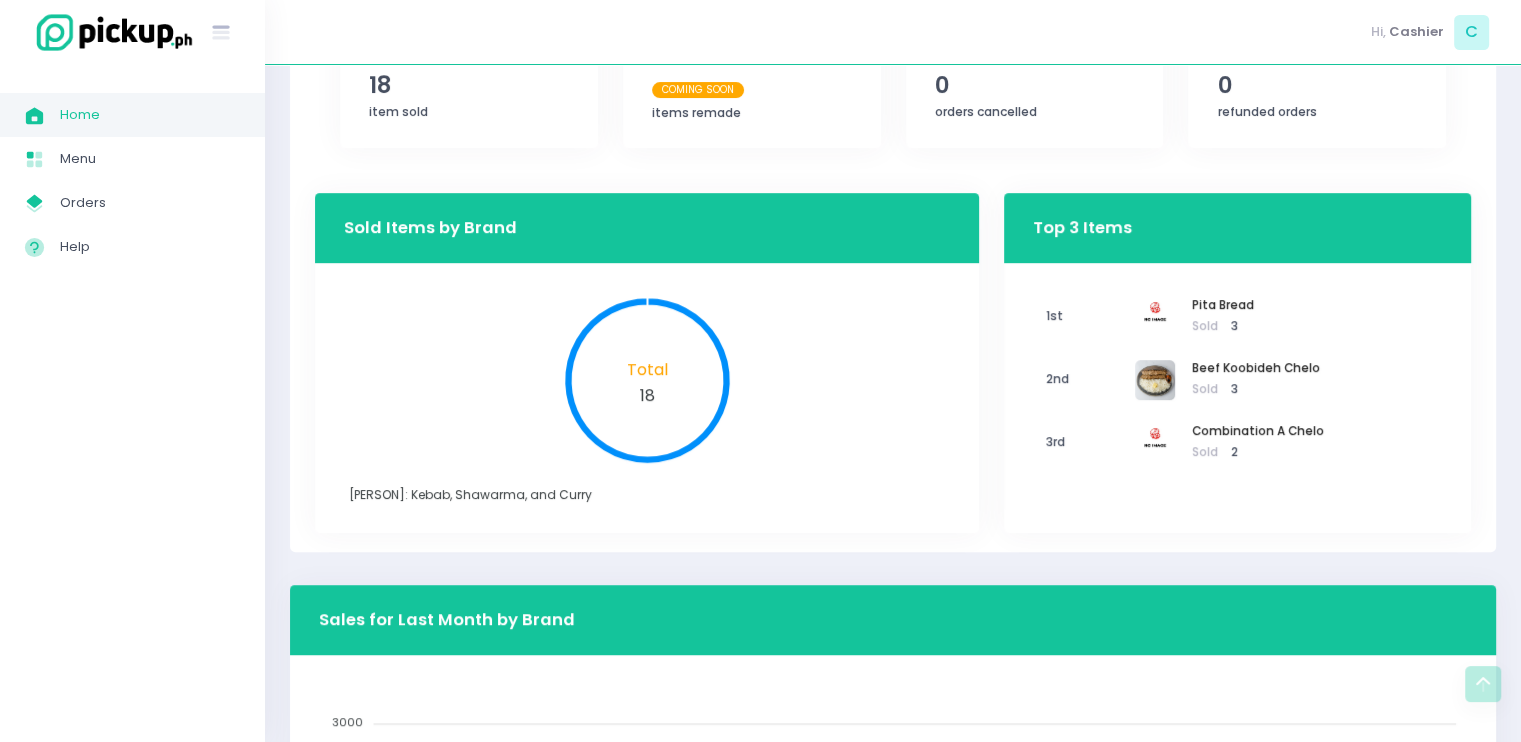scroll, scrollTop: 974, scrollLeft: 0, axis: vertical 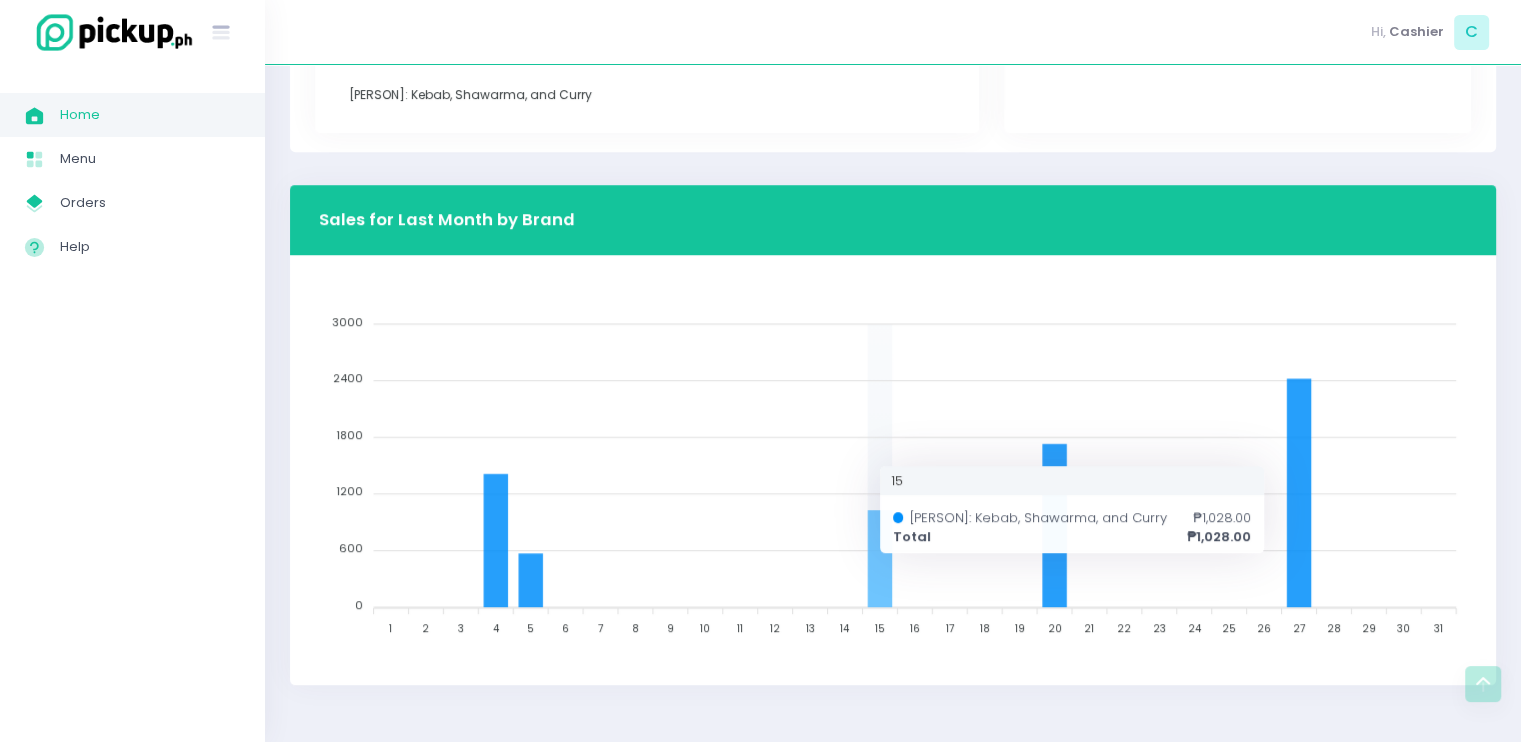 click 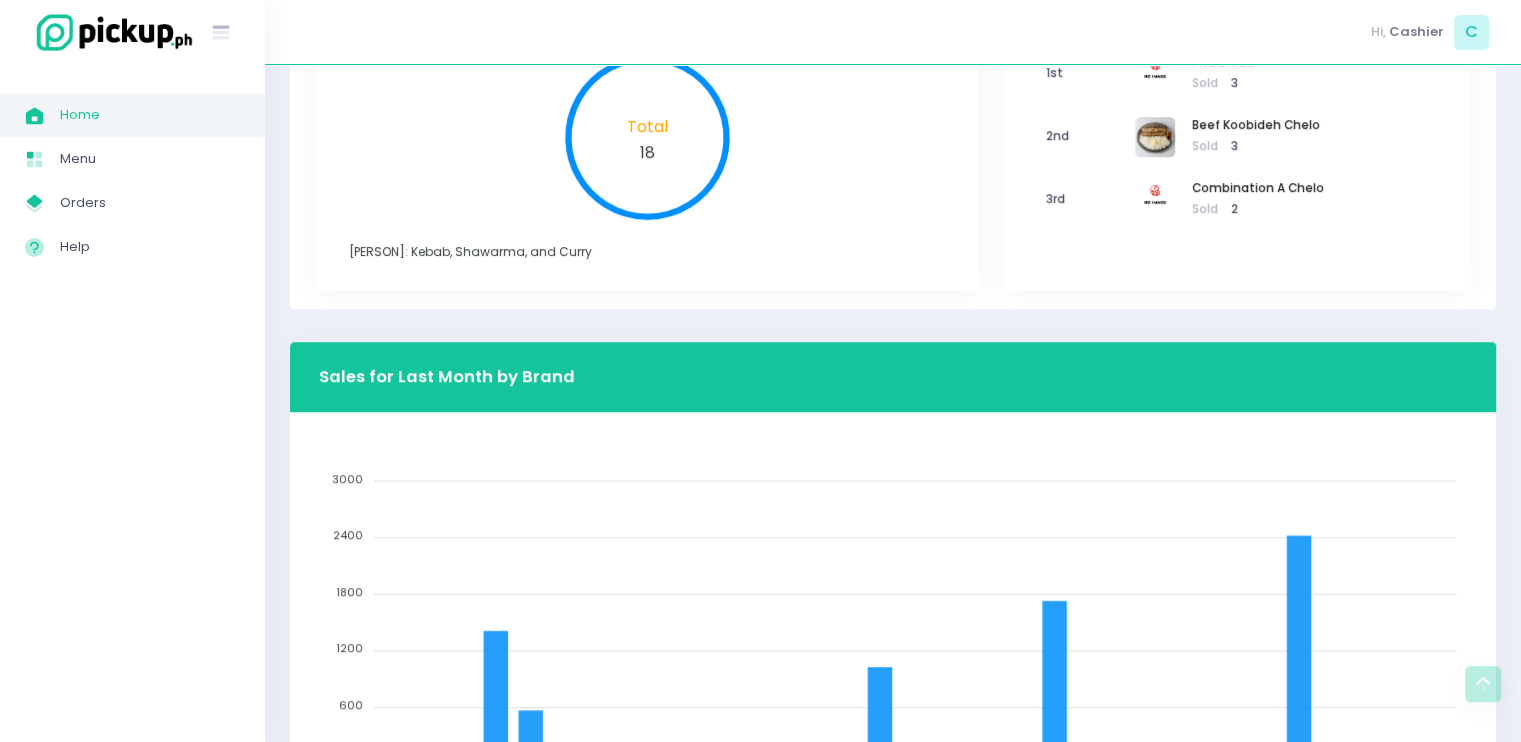 scroll, scrollTop: 974, scrollLeft: 0, axis: vertical 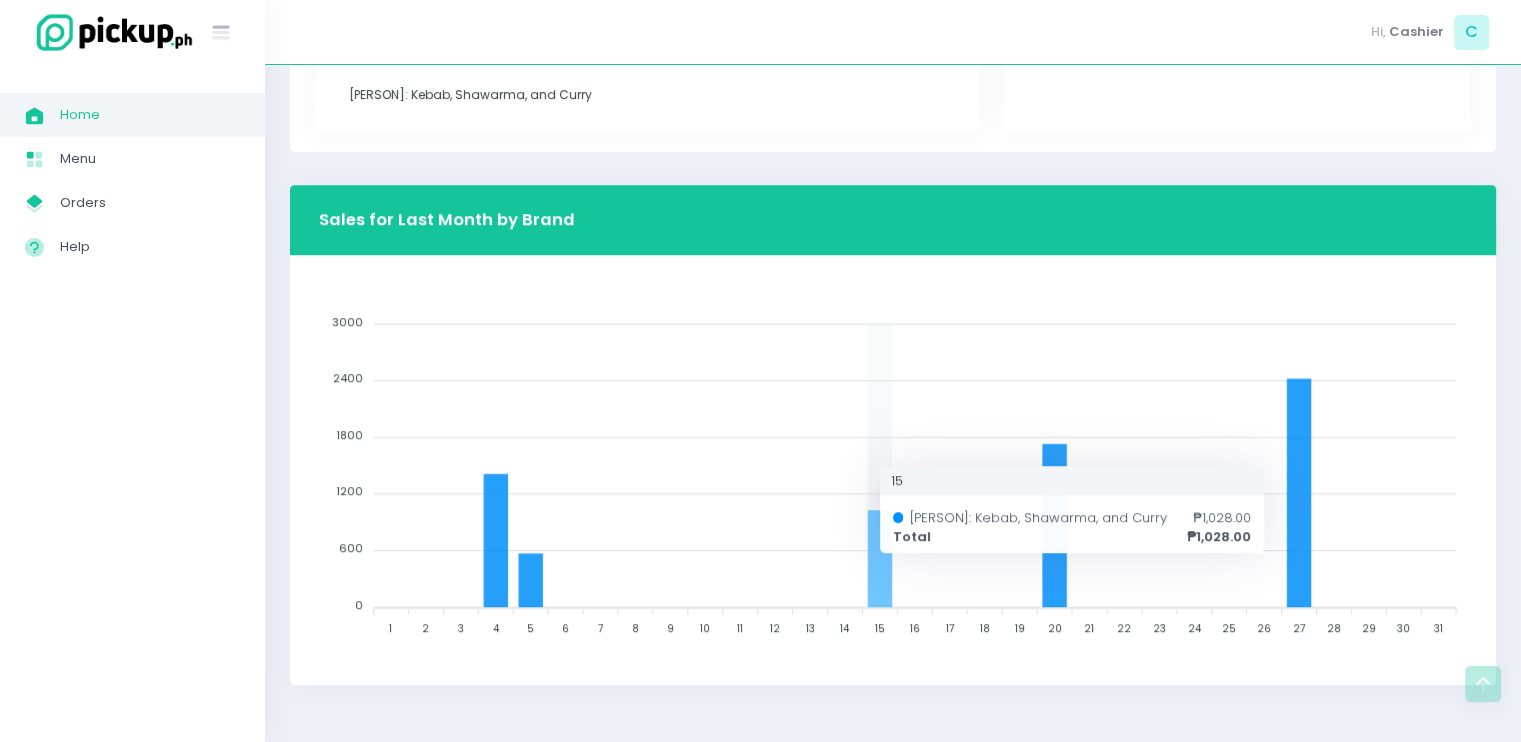 click 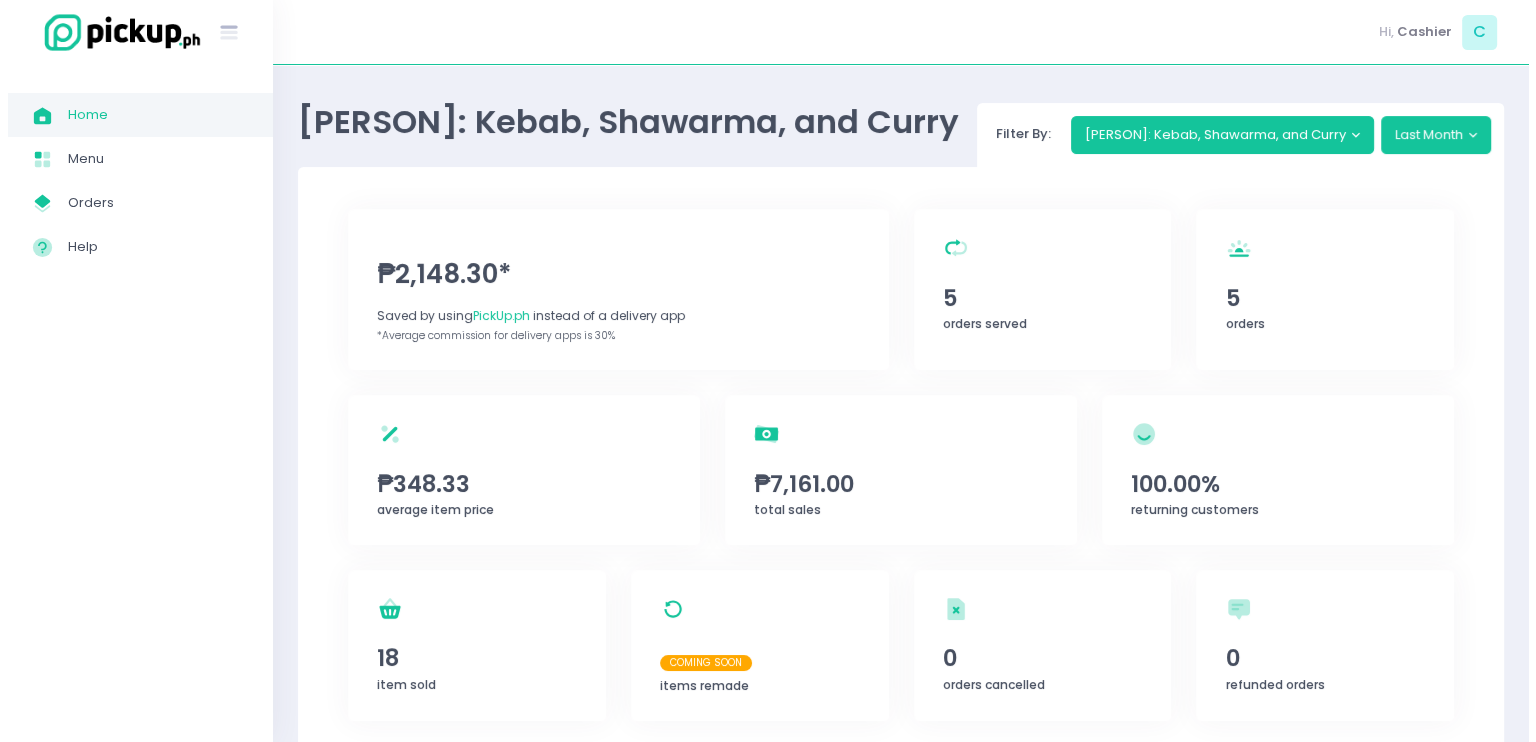scroll, scrollTop: 0, scrollLeft: 0, axis: both 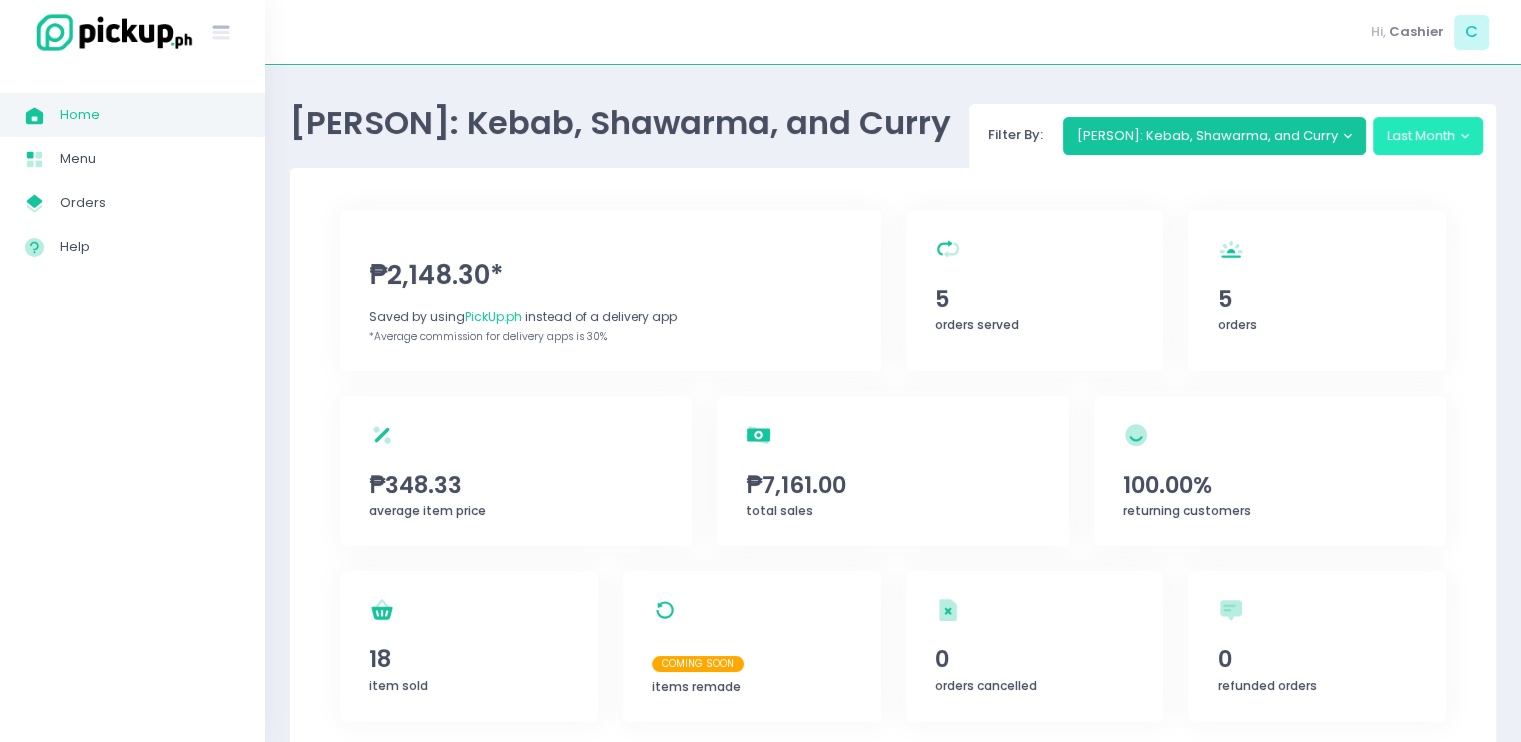 click on "Last Month" at bounding box center [1428, 136] 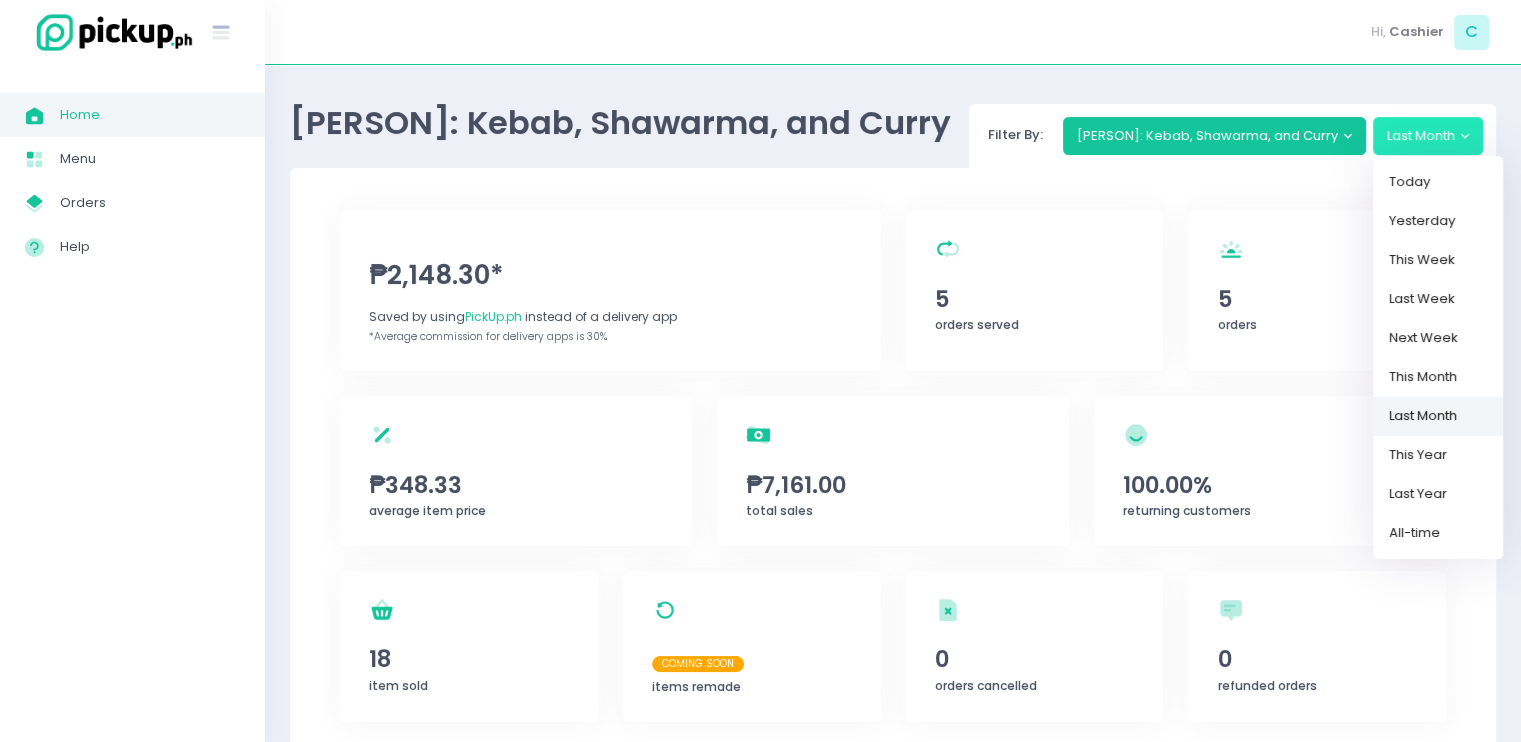 click on "Last Month" at bounding box center (1438, 416) 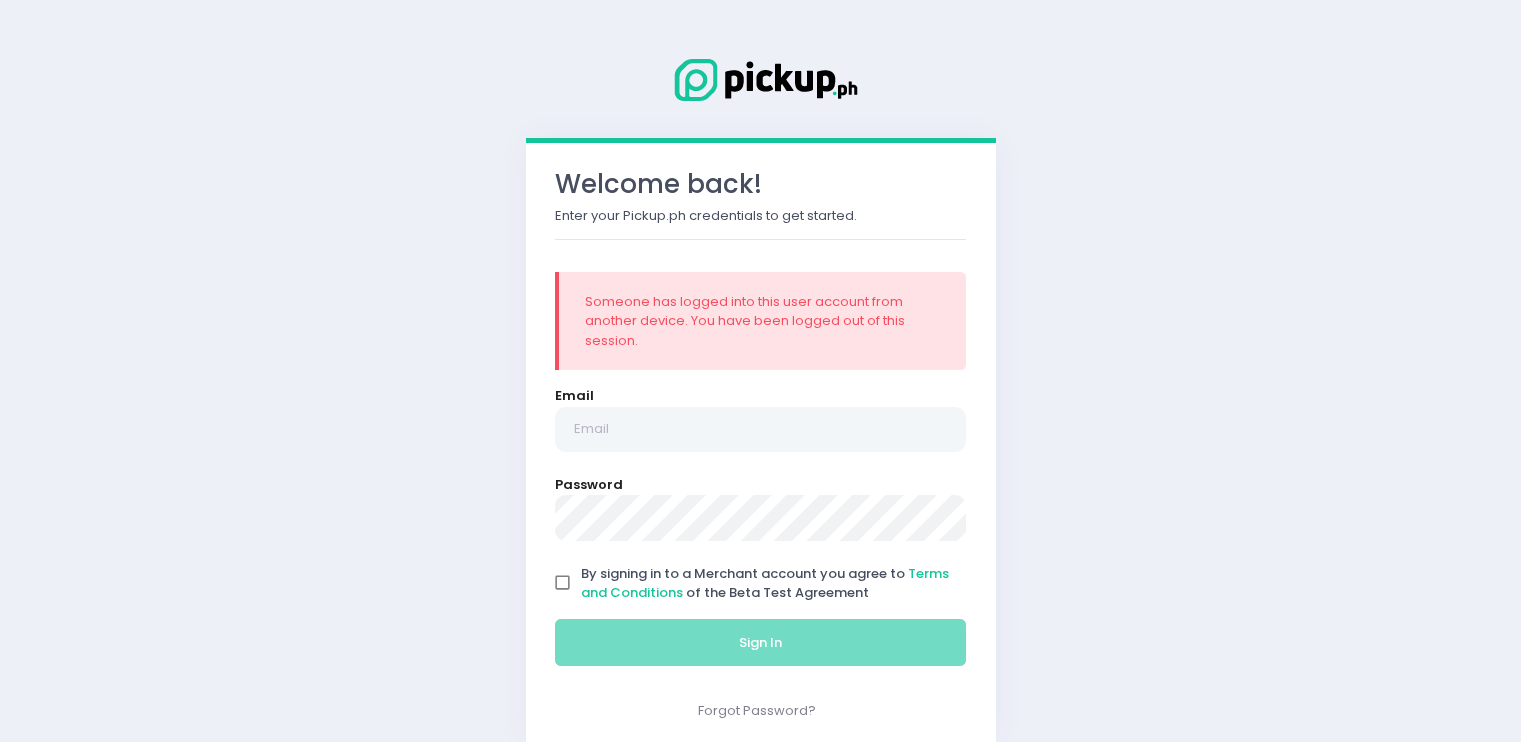 scroll, scrollTop: 0, scrollLeft: 0, axis: both 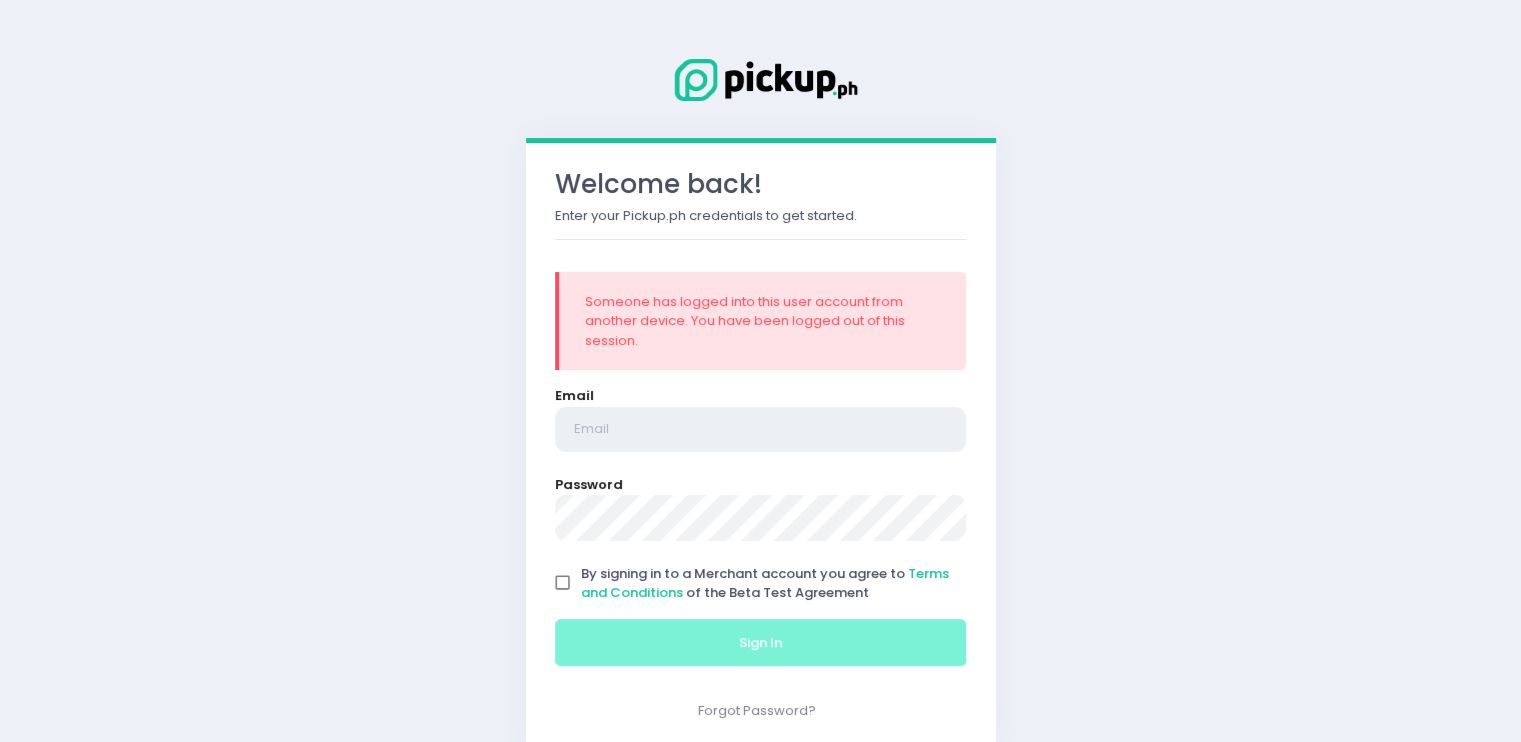 type on "[EMAIL]" 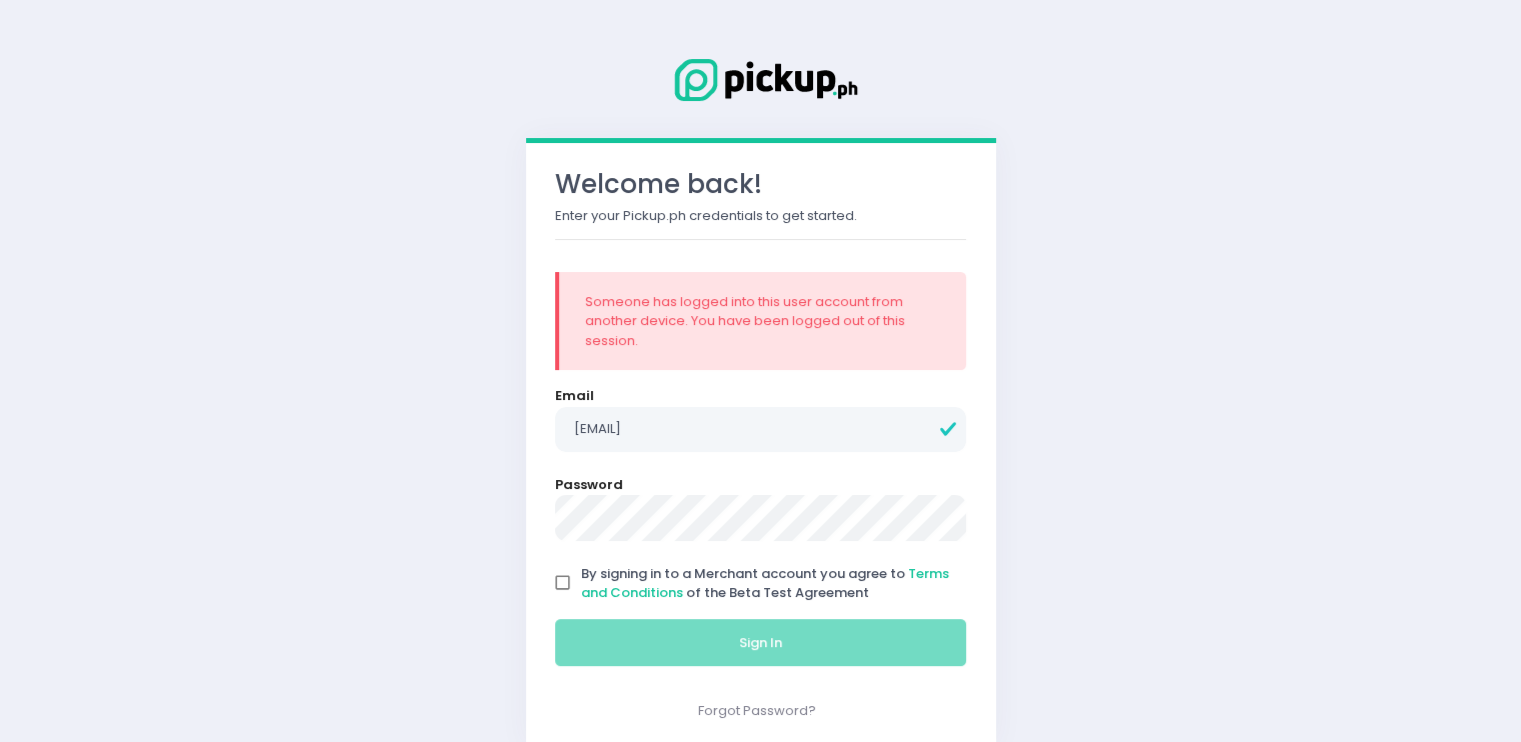 click on "By signing in to a Merchant account you agree to   Terms and Conditions   of the Beta Test Agreement" at bounding box center [563, 583] 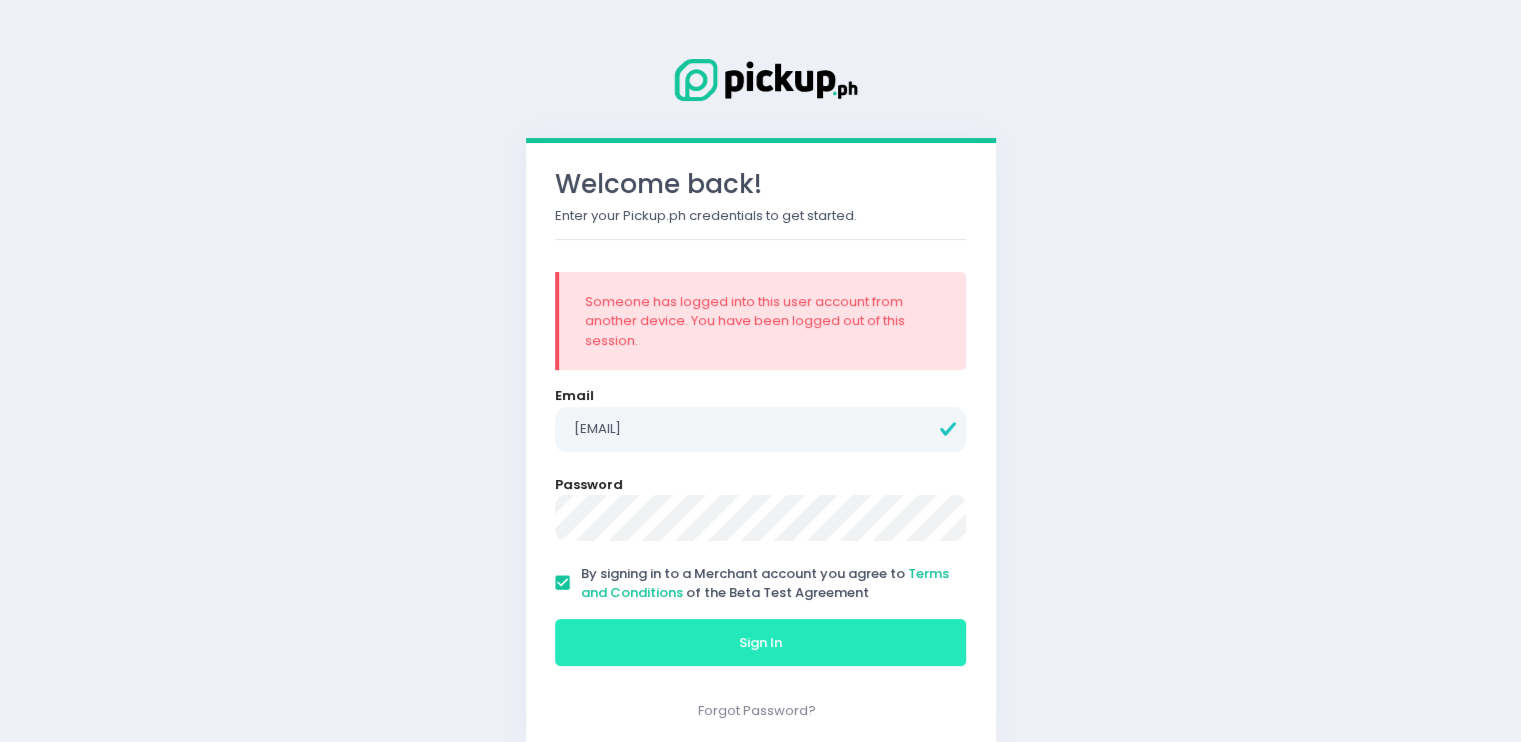 click on "Sign In" at bounding box center (761, 643) 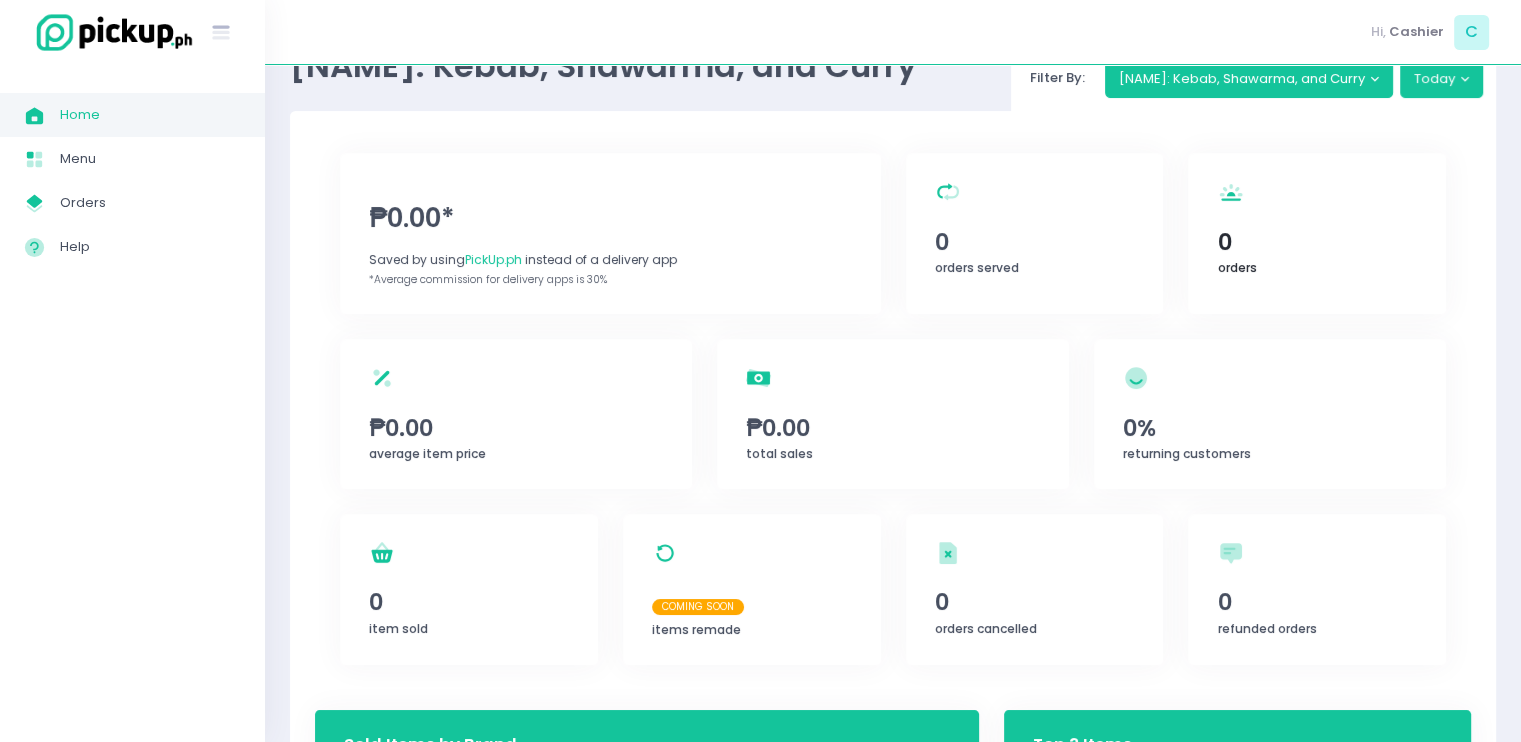 scroll, scrollTop: 0, scrollLeft: 0, axis: both 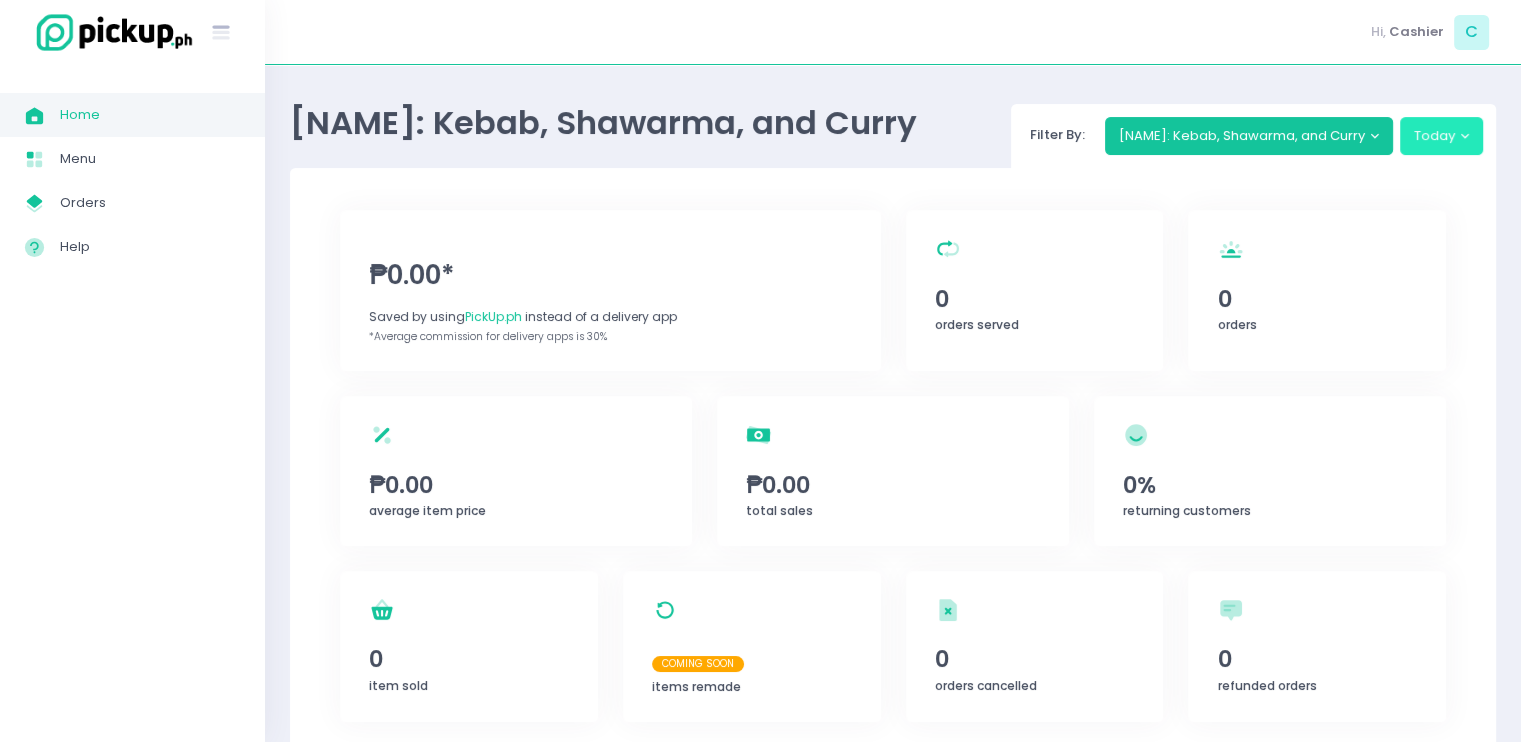 click on "Today" at bounding box center (1442, 136) 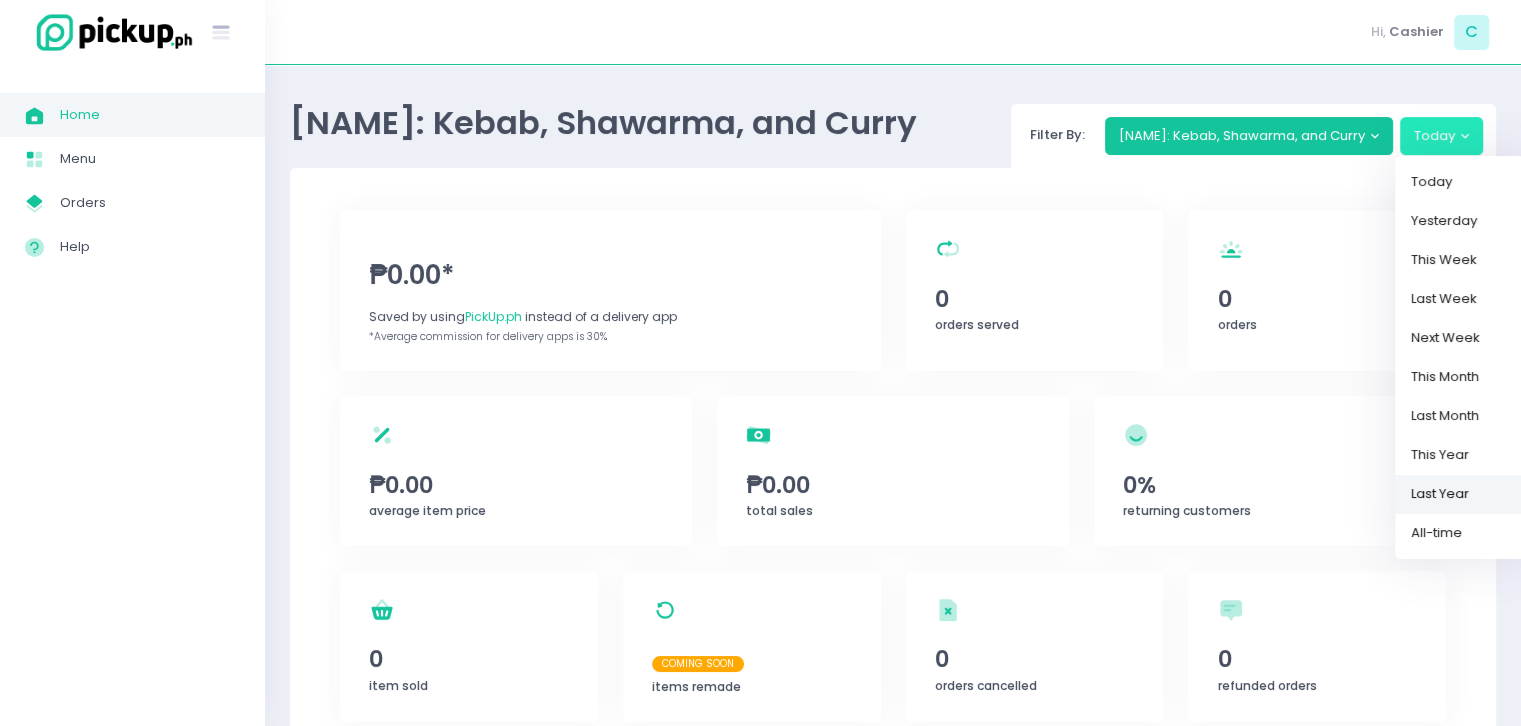 click on "Last Year" at bounding box center (1460, 494) 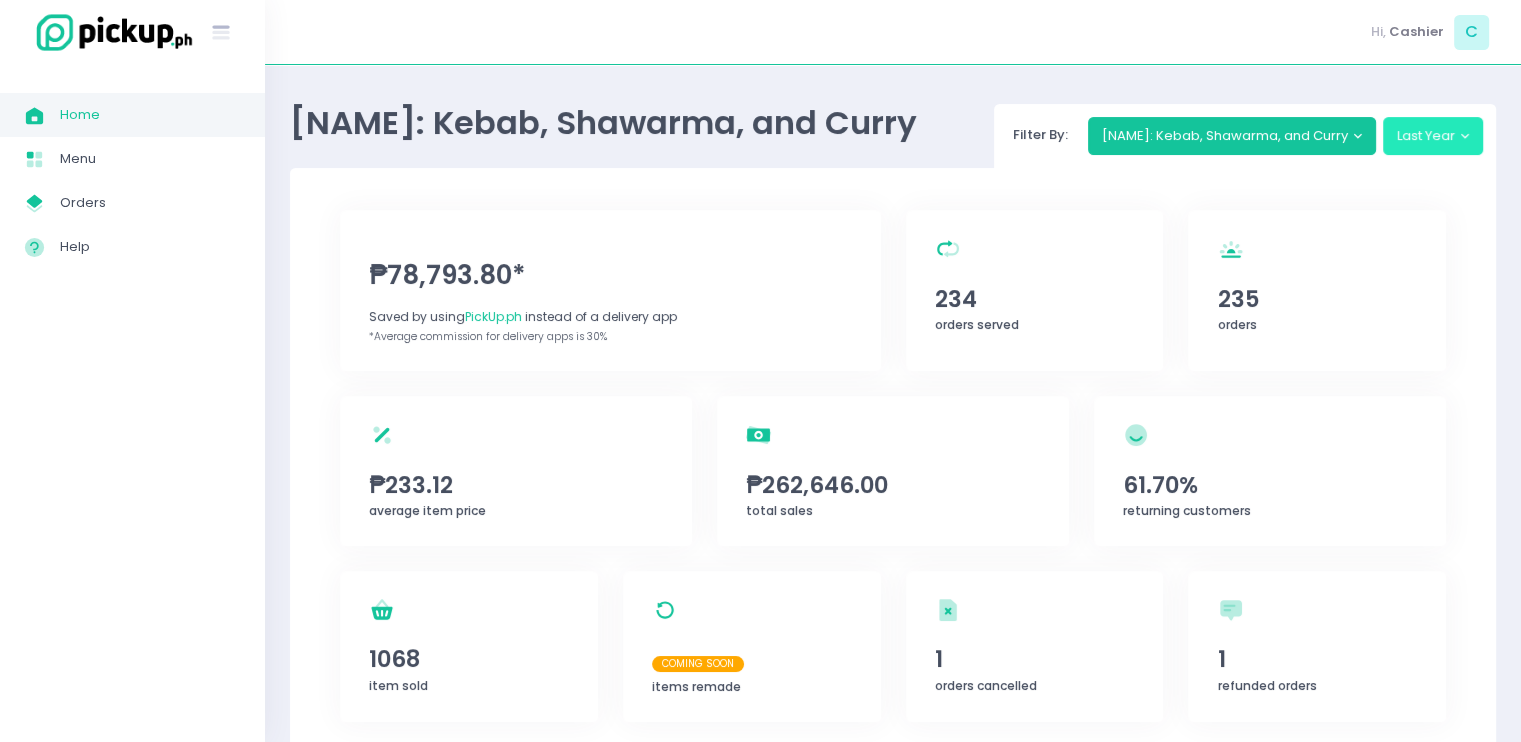 click on "Last Year" at bounding box center (1433, 136) 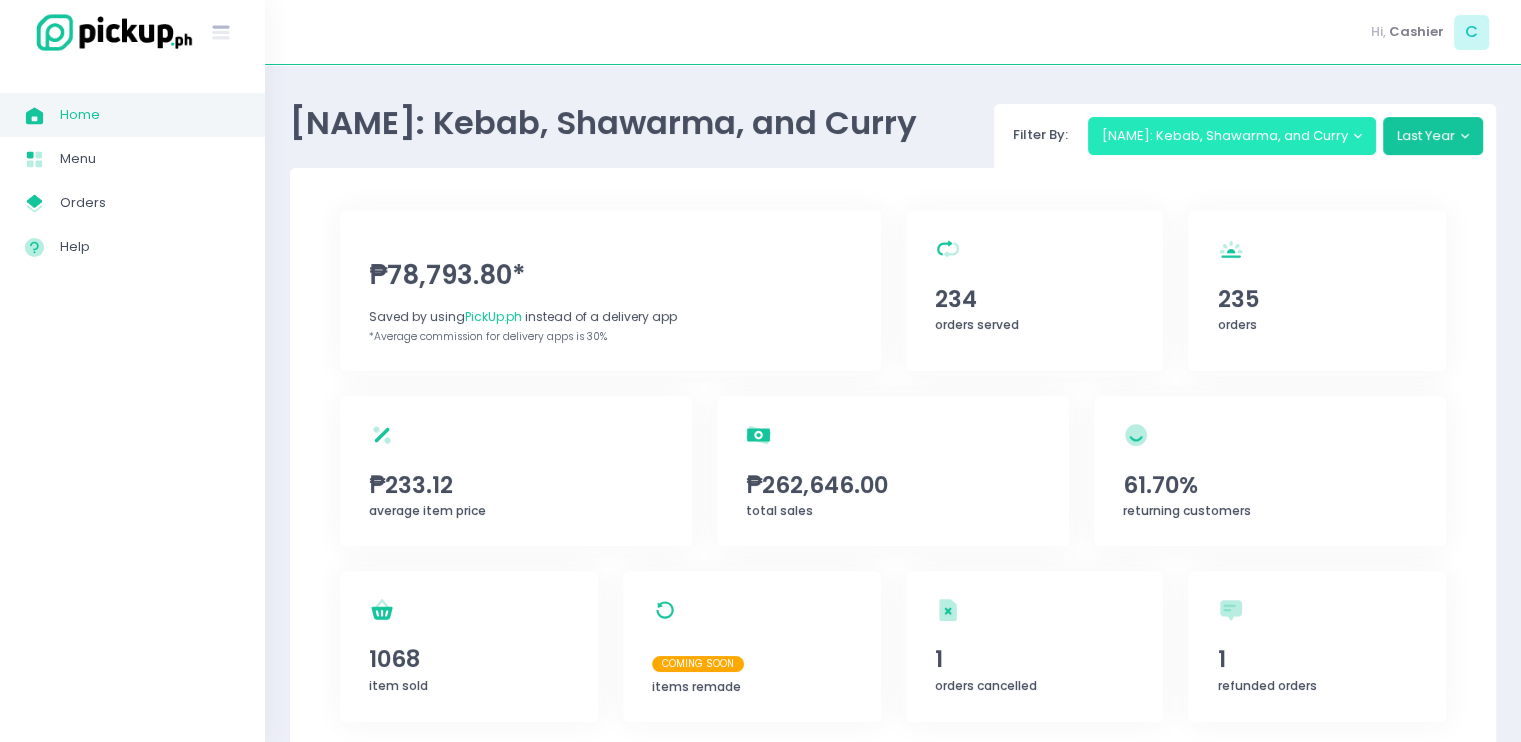 click on "[PERSON]: Kebab, Shawarma, and Curry" at bounding box center [1232, 136] 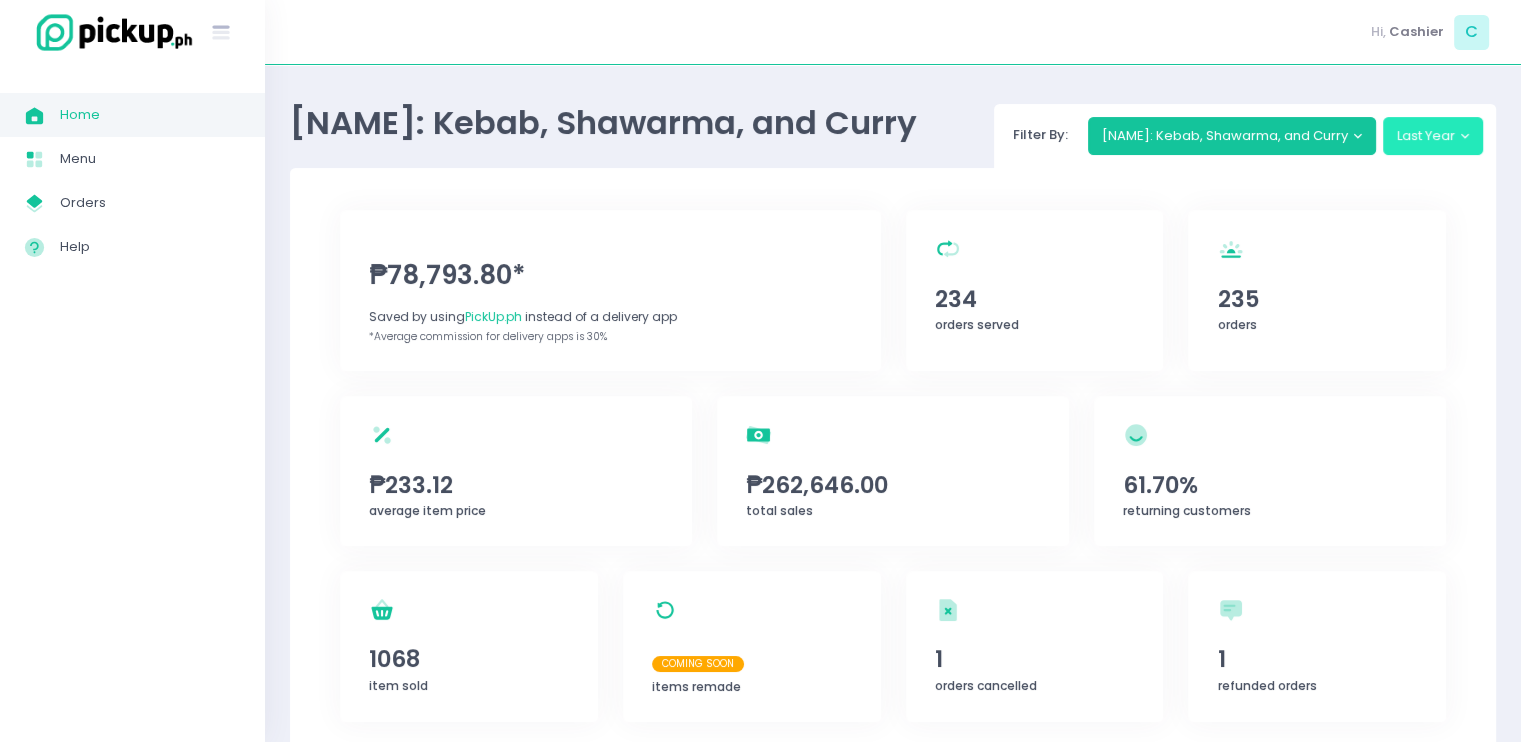 click on "Last Year" at bounding box center (1433, 136) 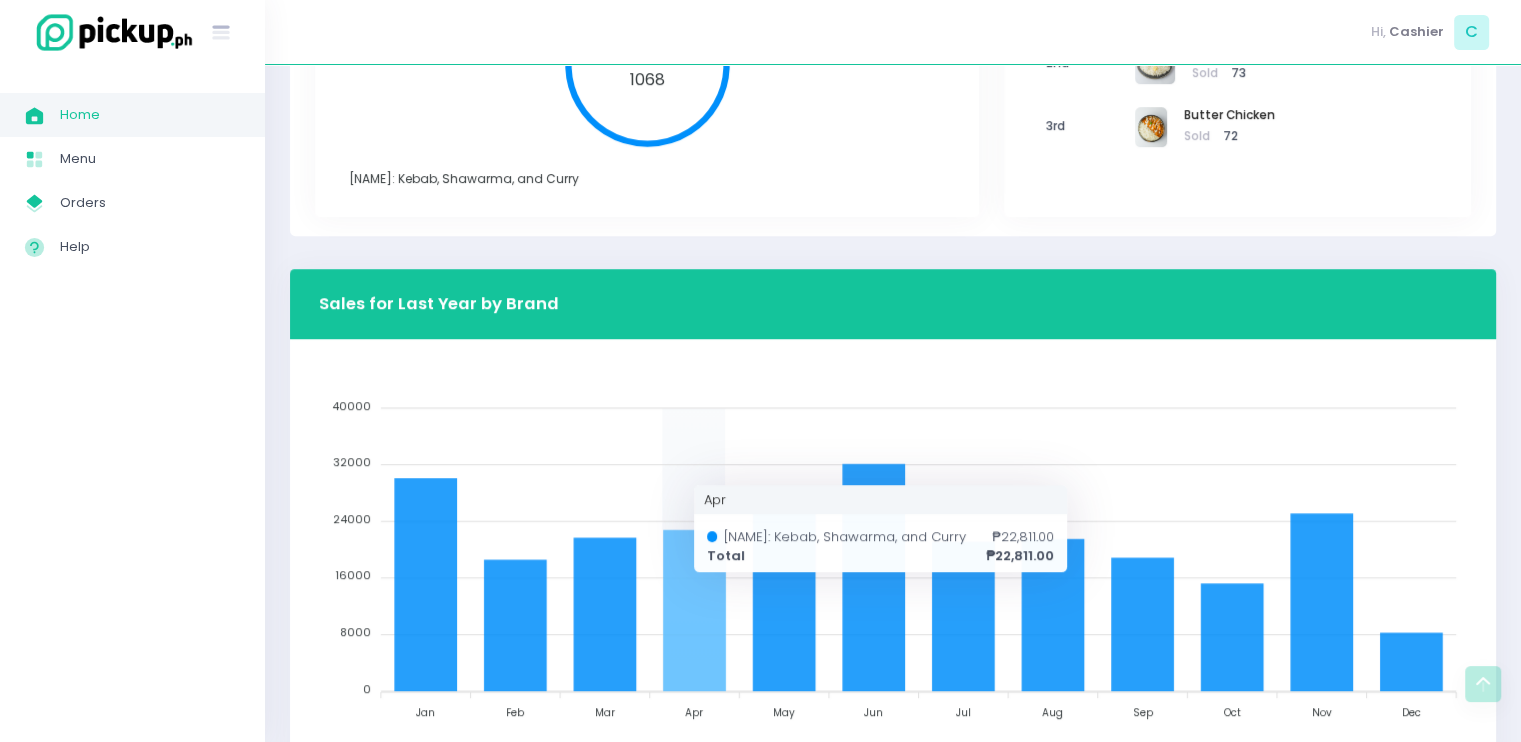 scroll, scrollTop: 974, scrollLeft: 0, axis: vertical 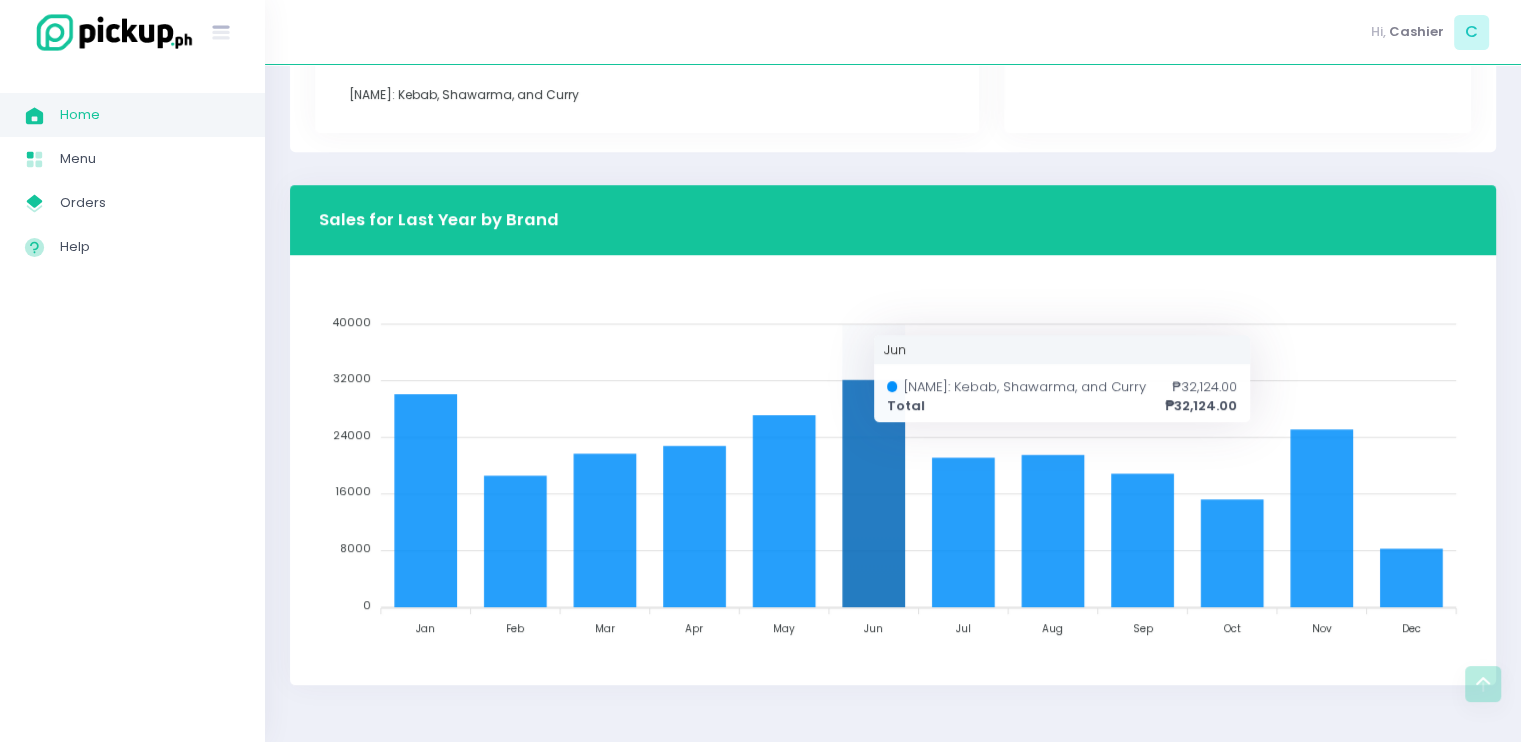 click 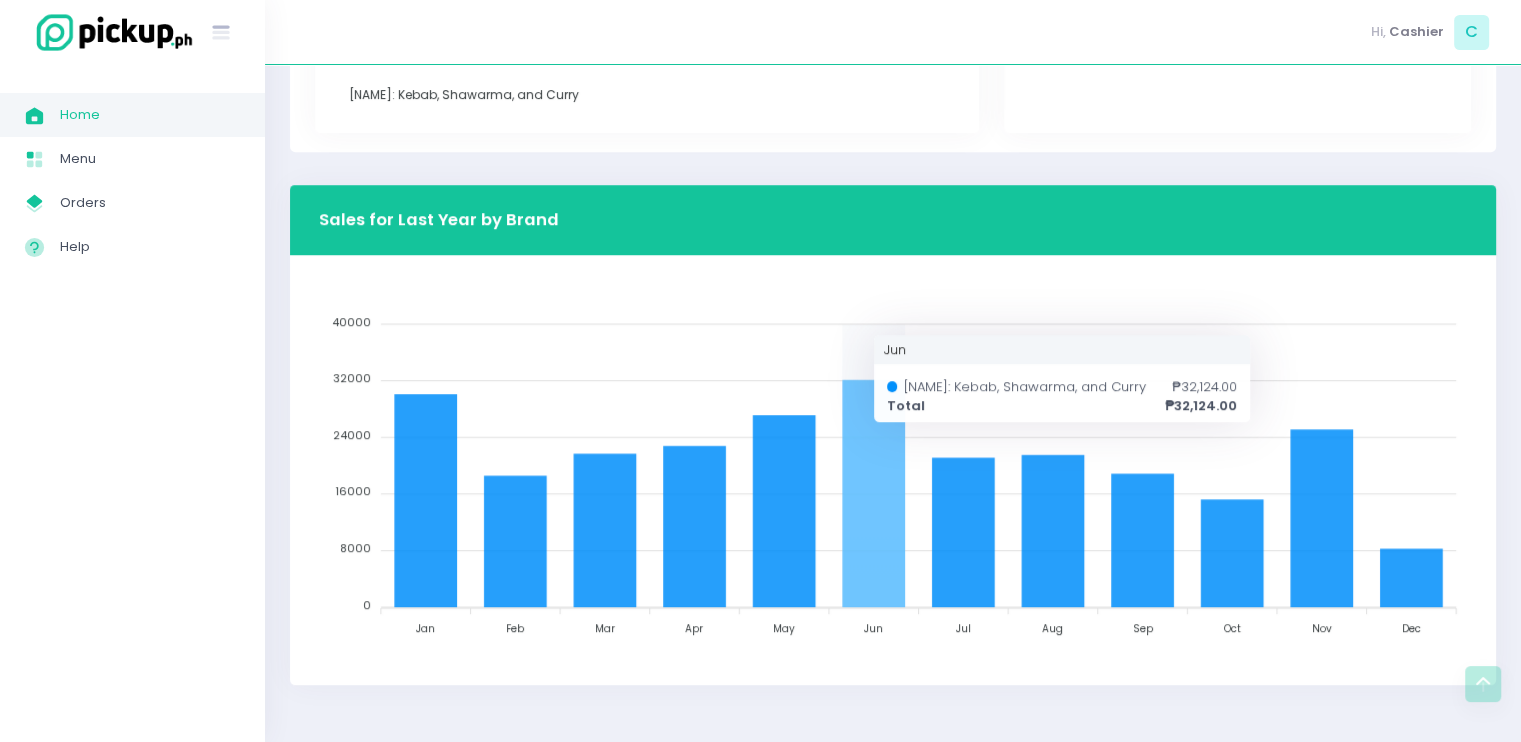 click 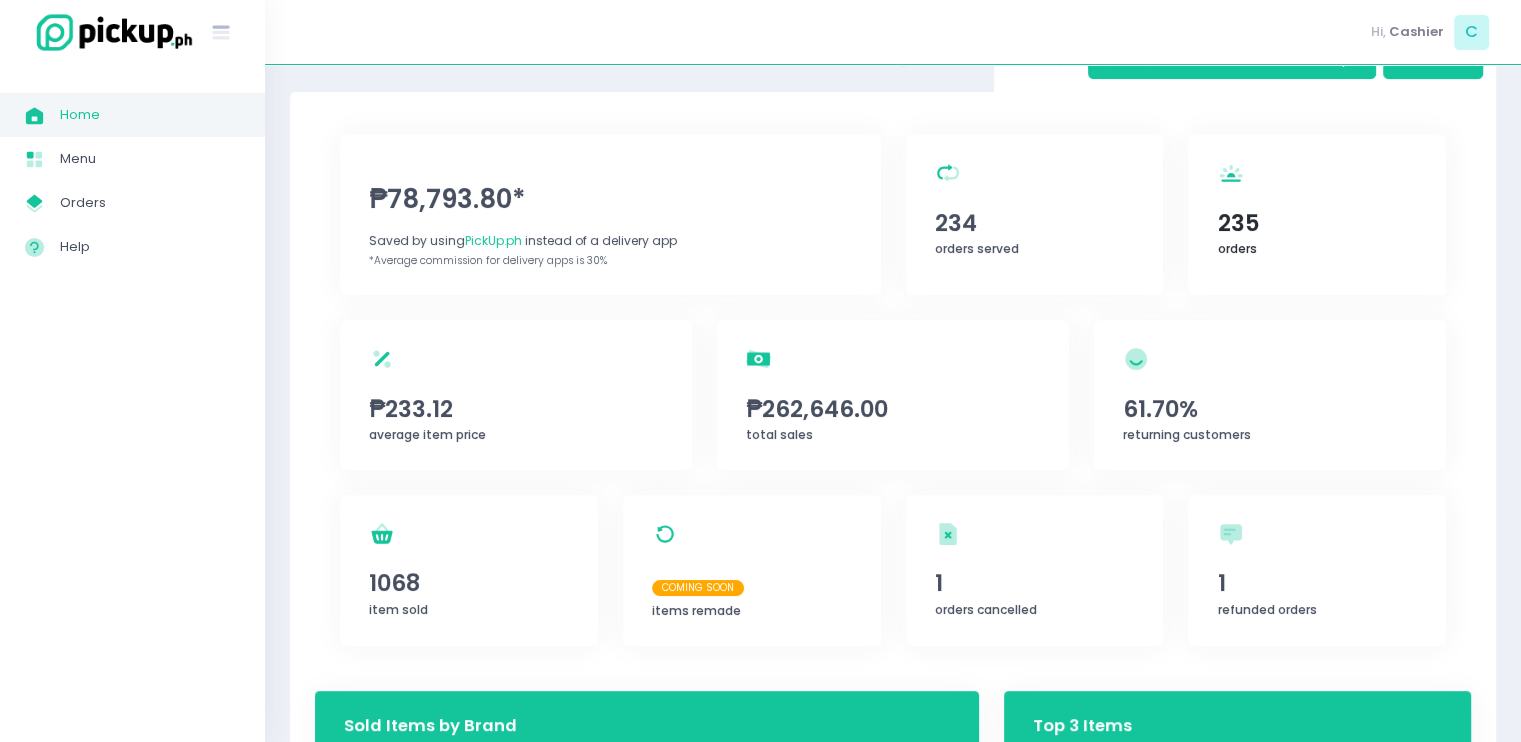 scroll, scrollTop: 0, scrollLeft: 0, axis: both 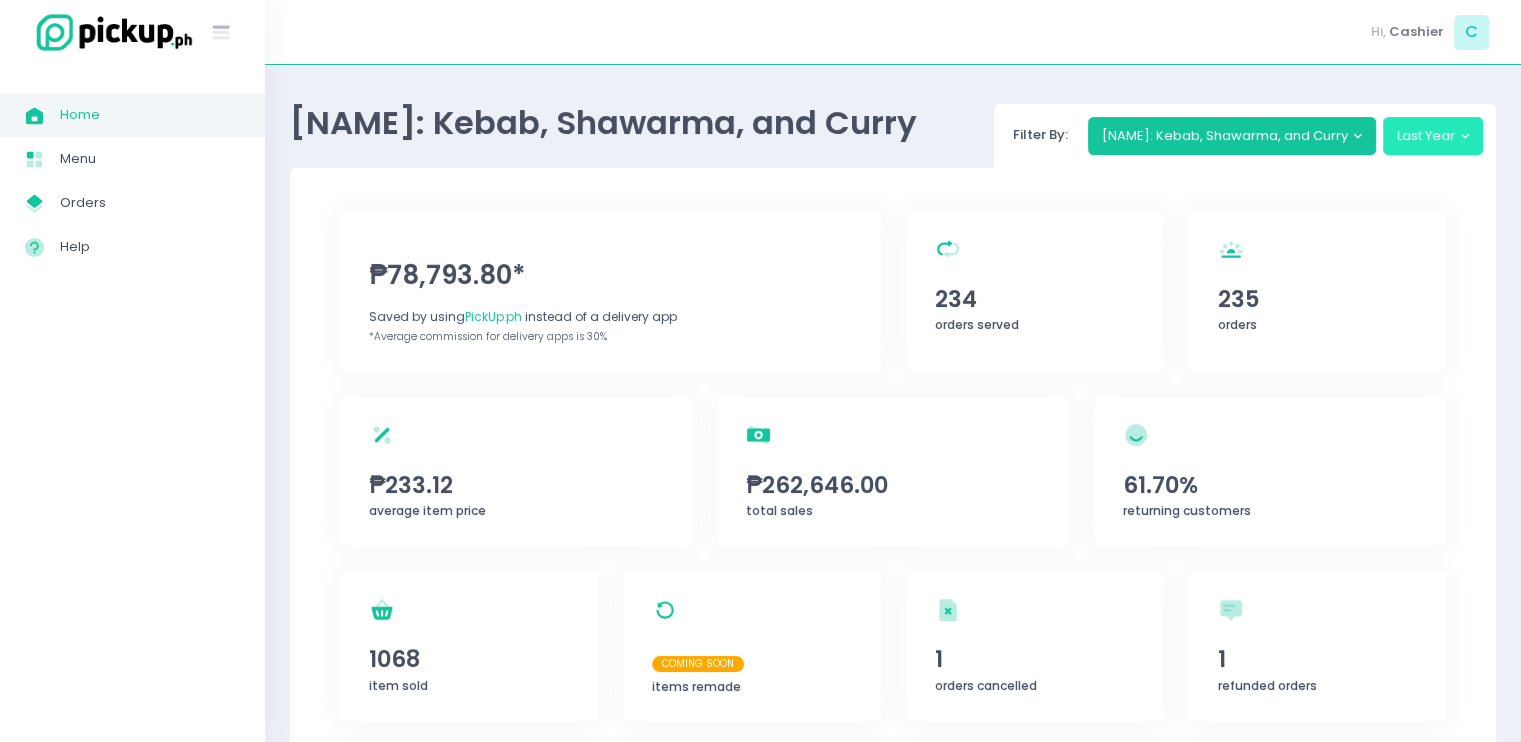 click on "Last Year" at bounding box center (1433, 136) 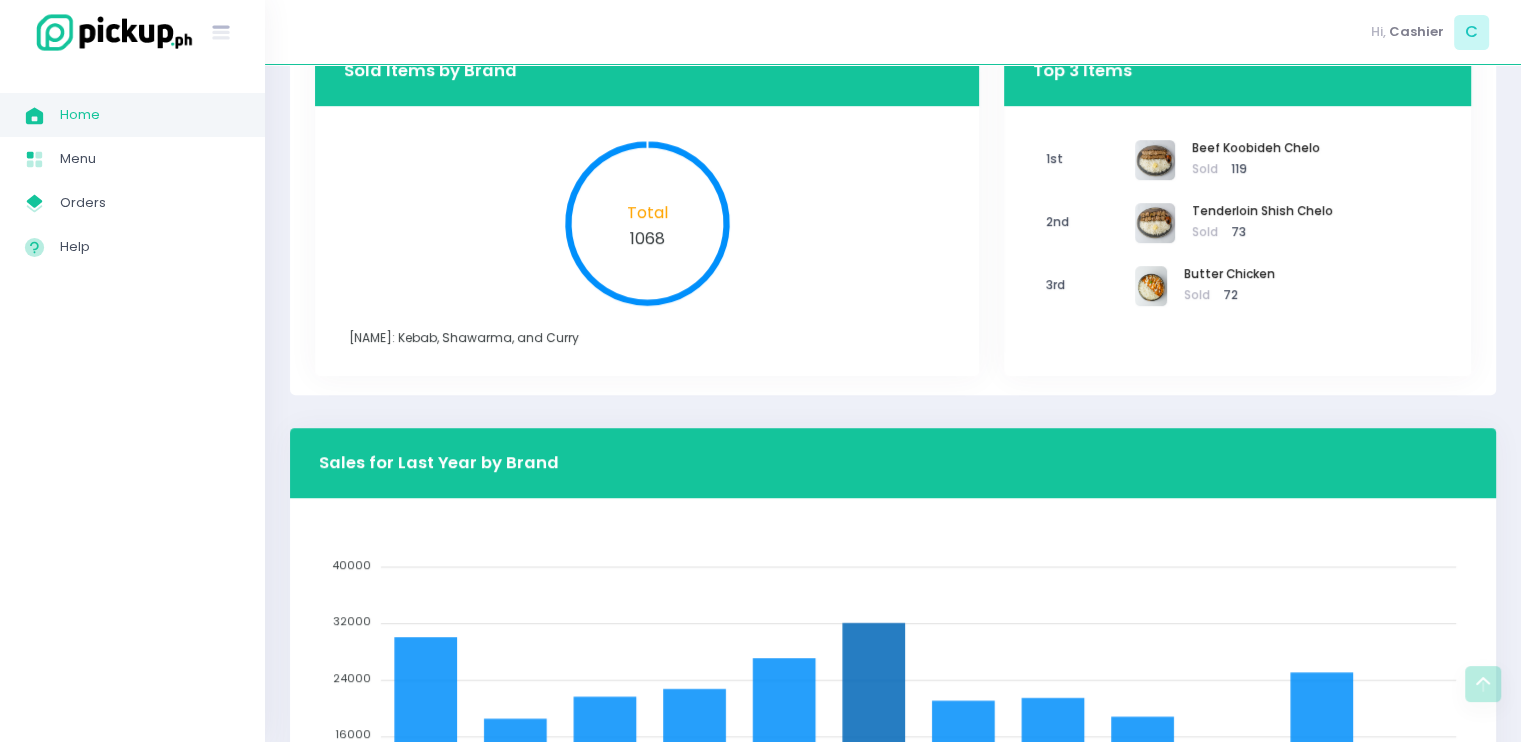 scroll, scrollTop: 974, scrollLeft: 0, axis: vertical 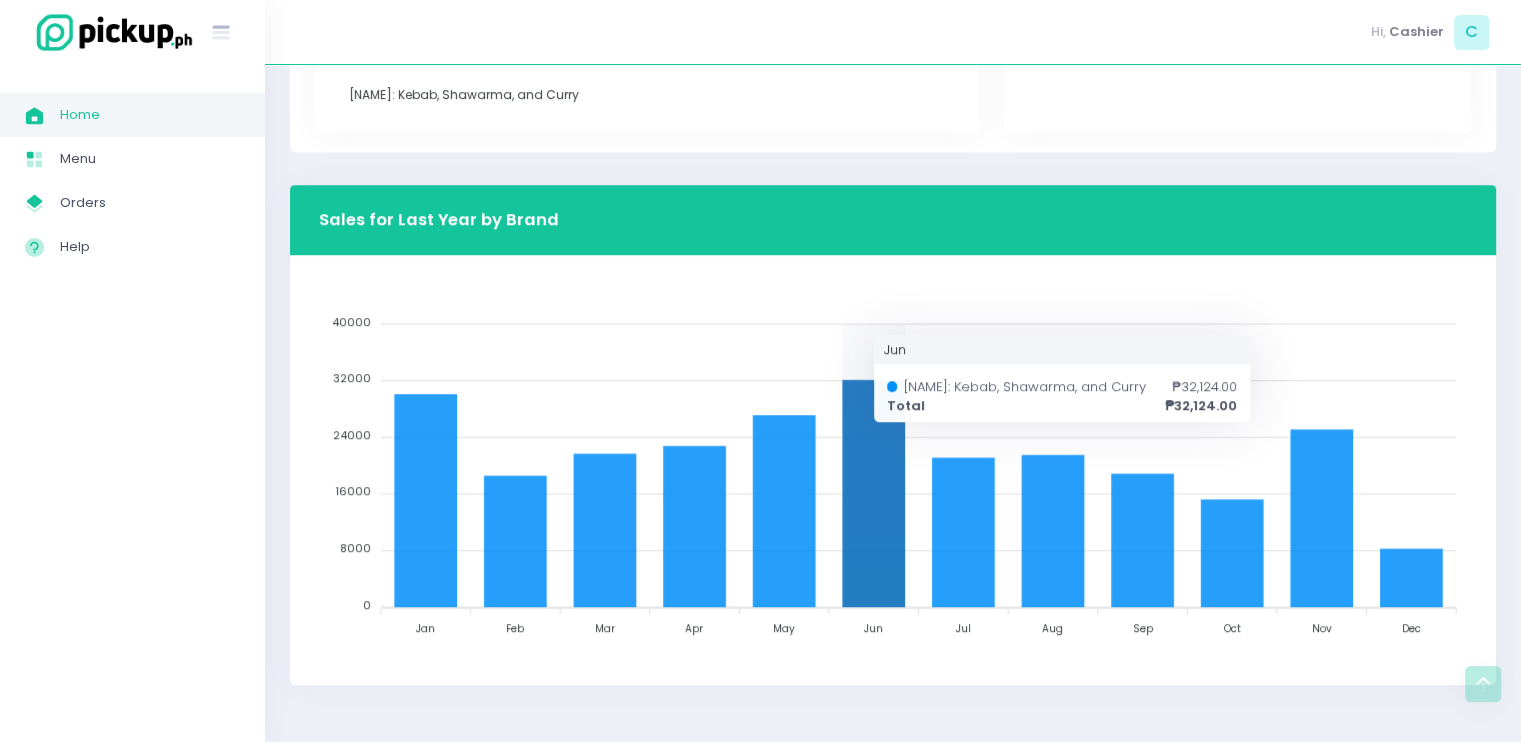 click 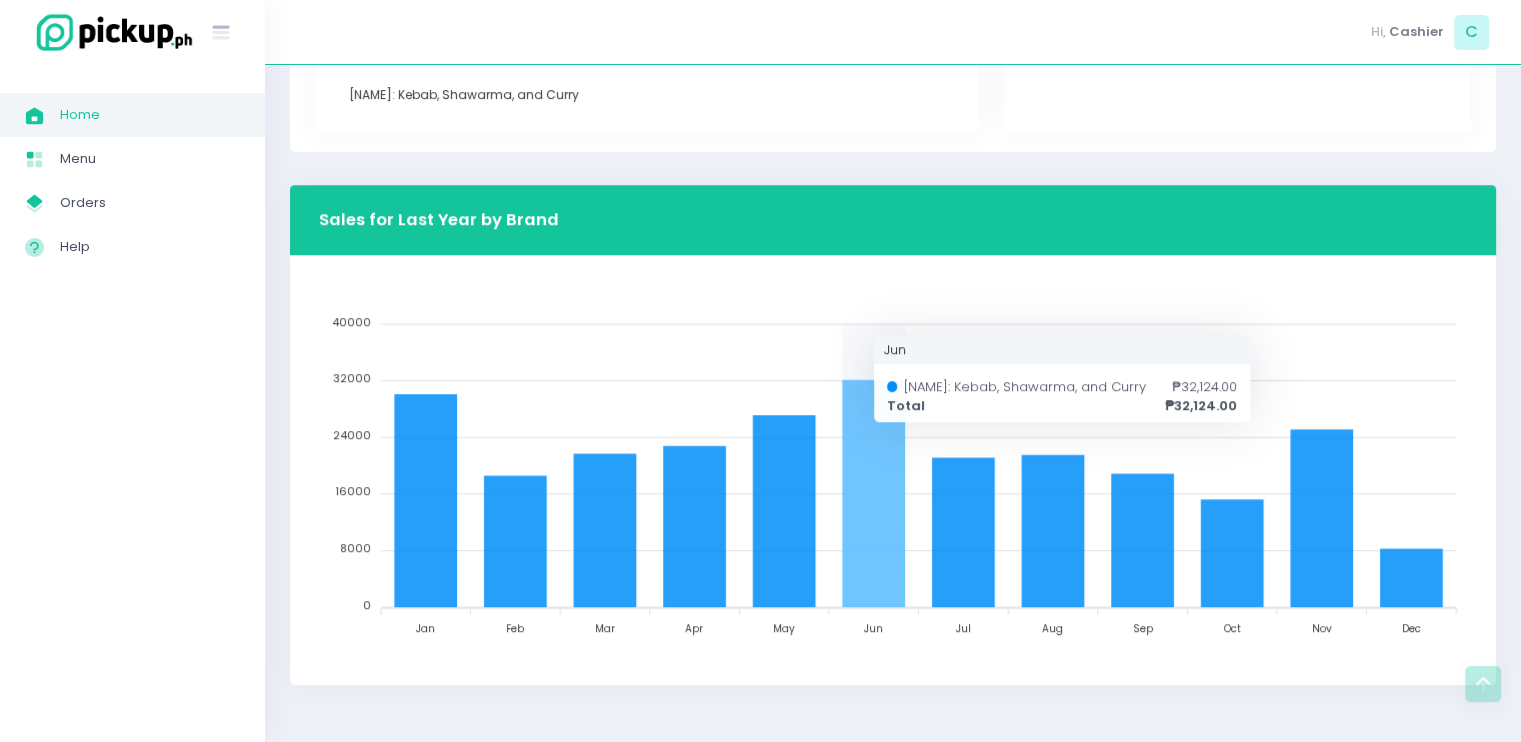 click 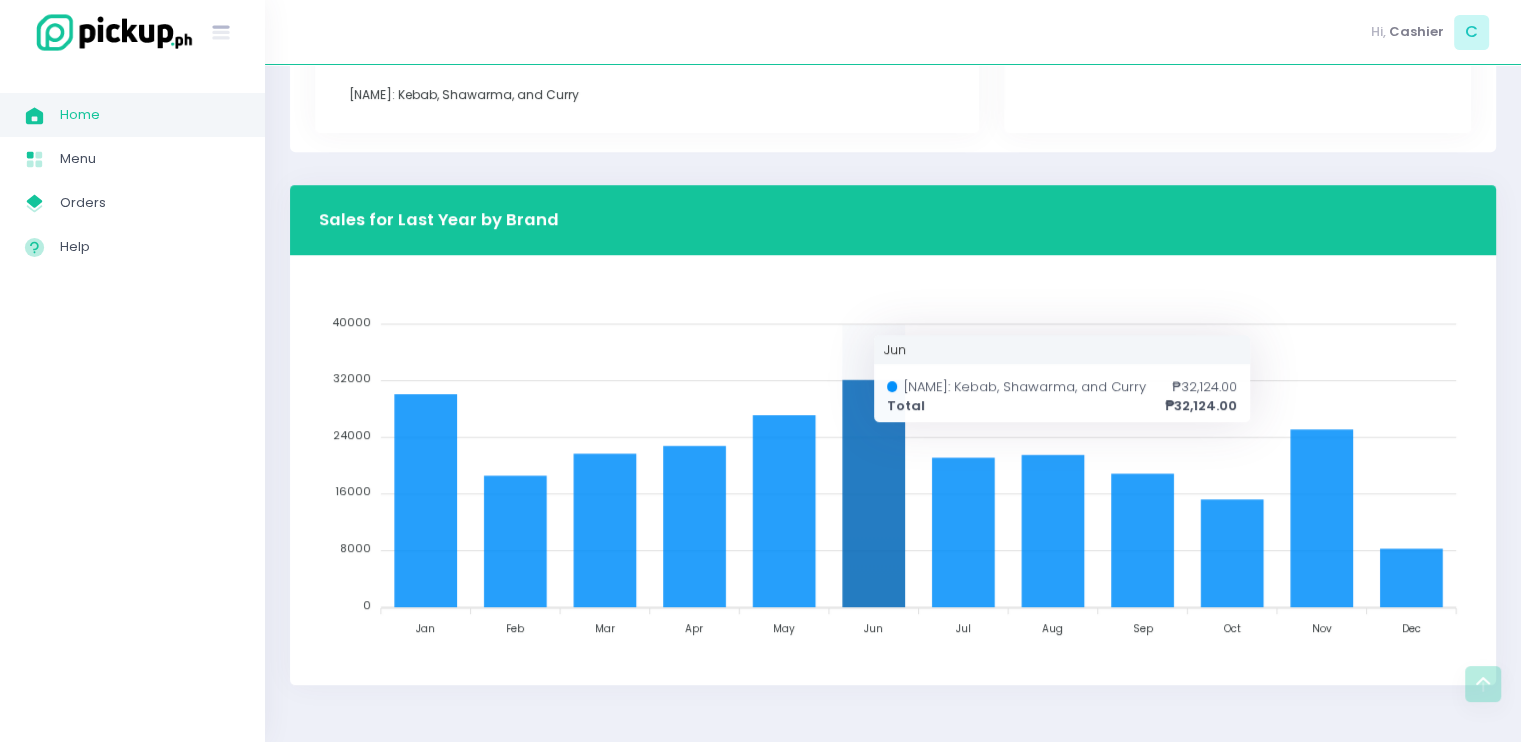 click 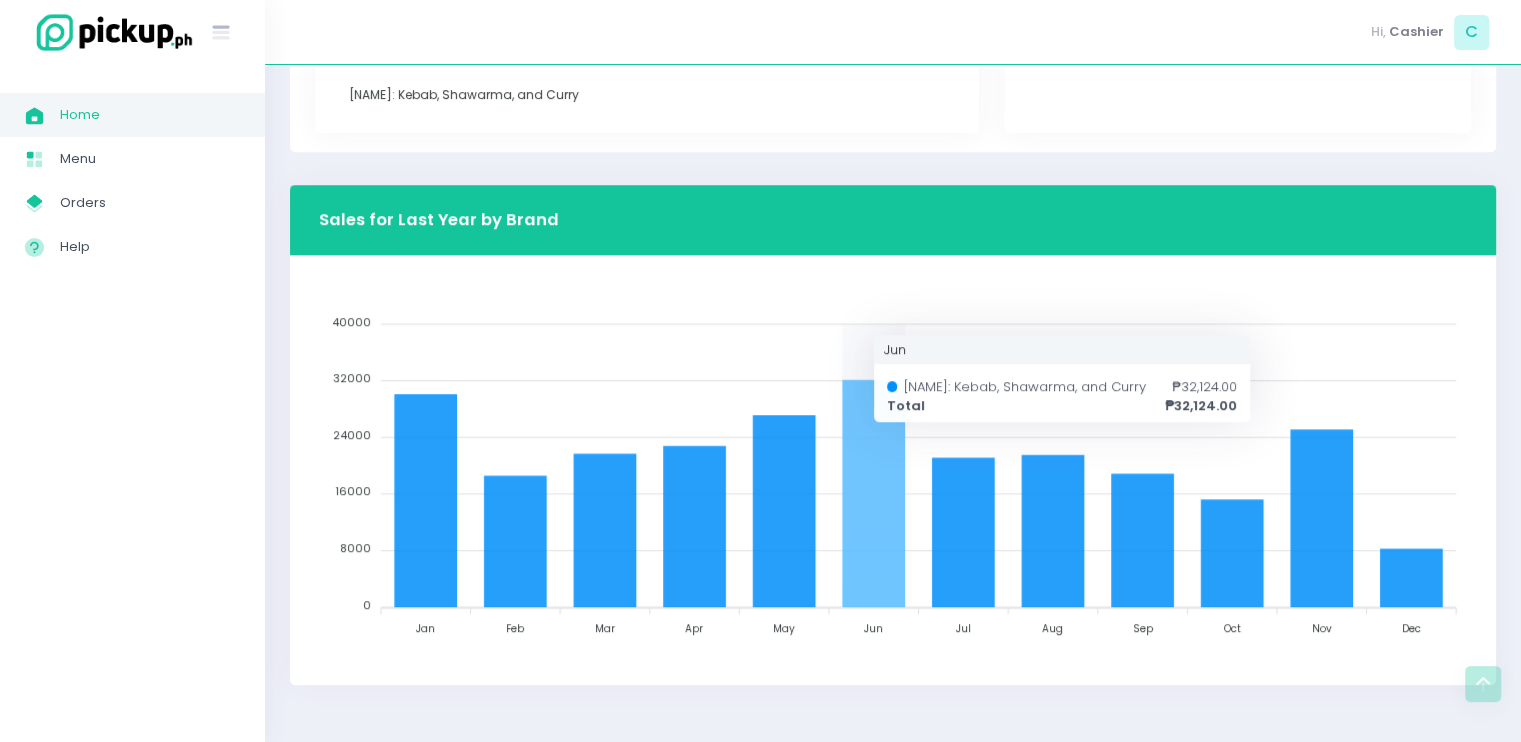 click 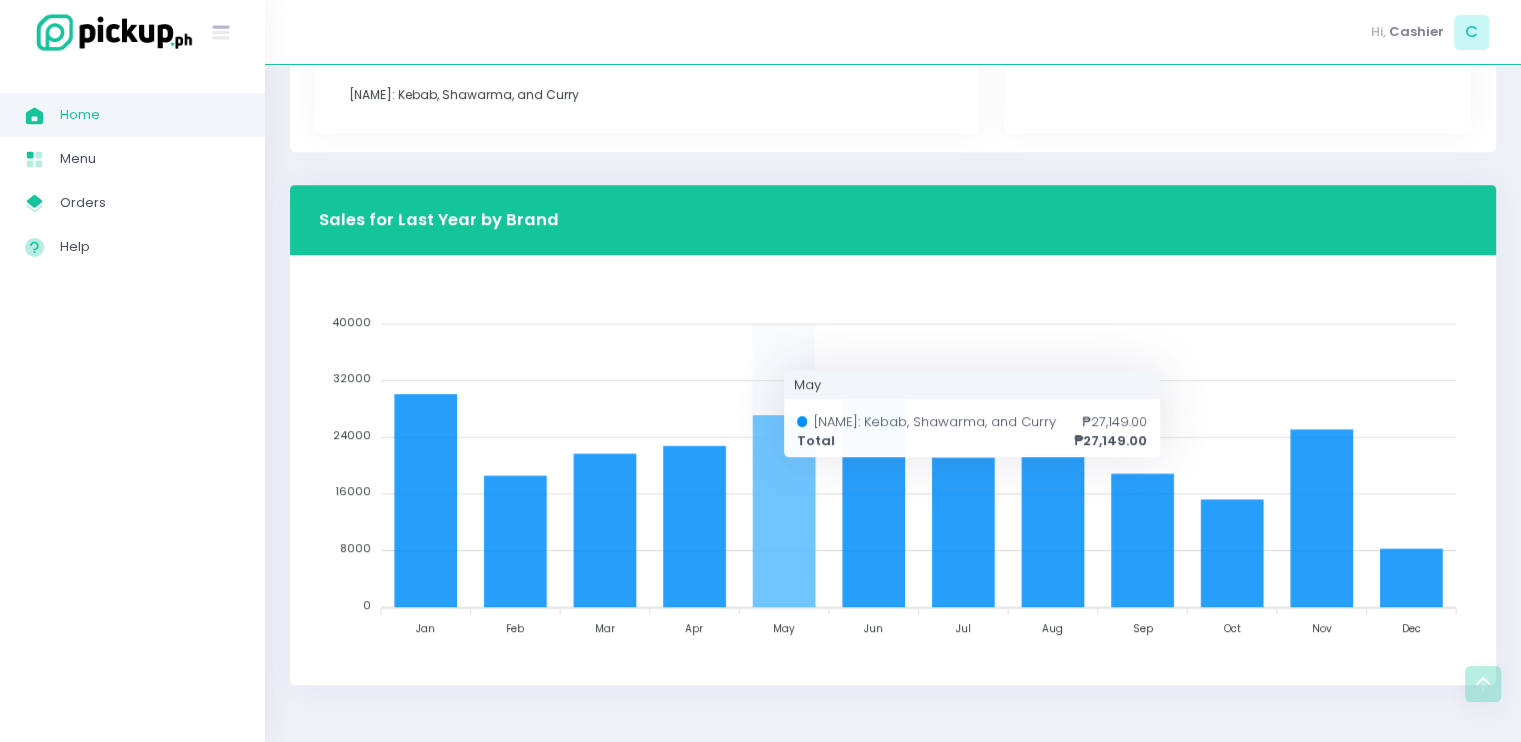 click 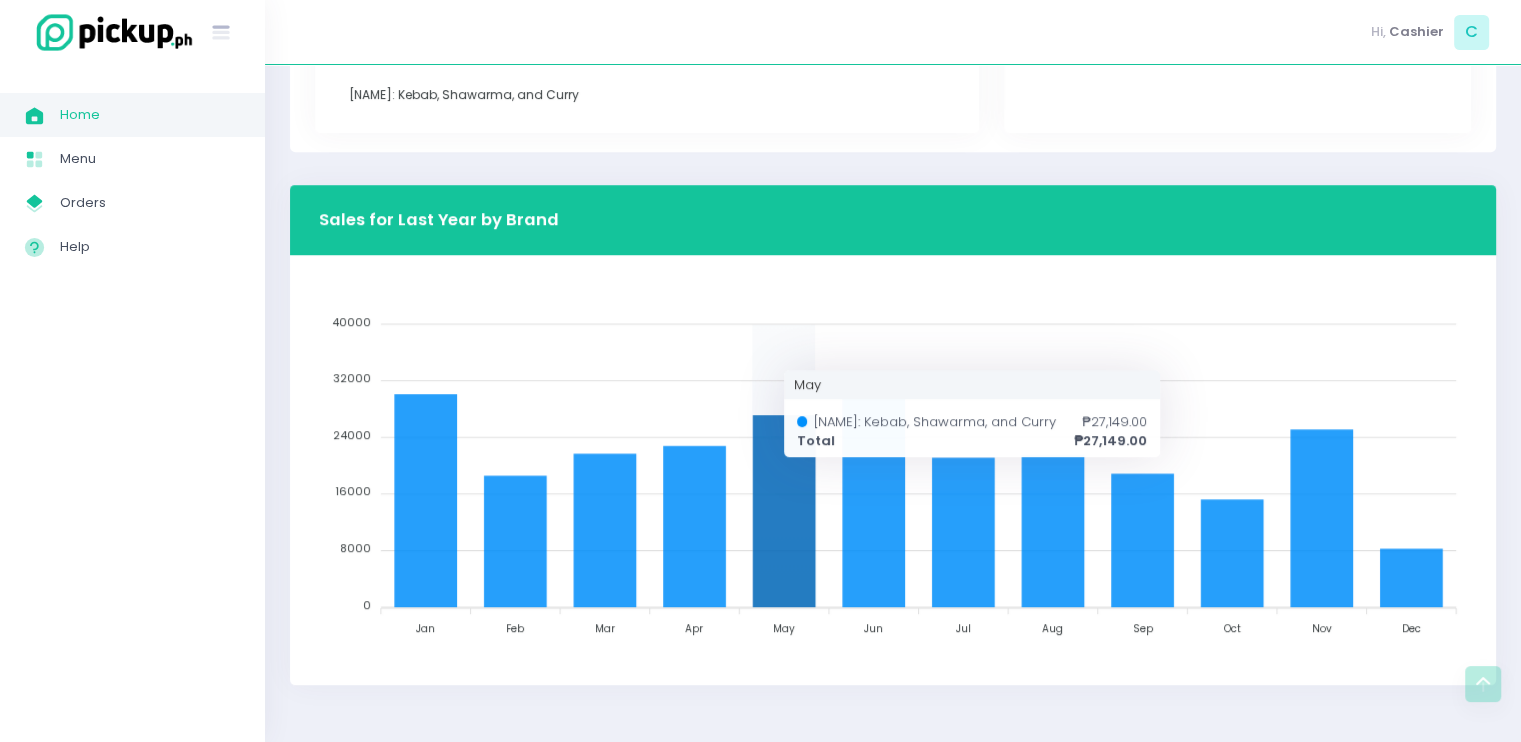 click 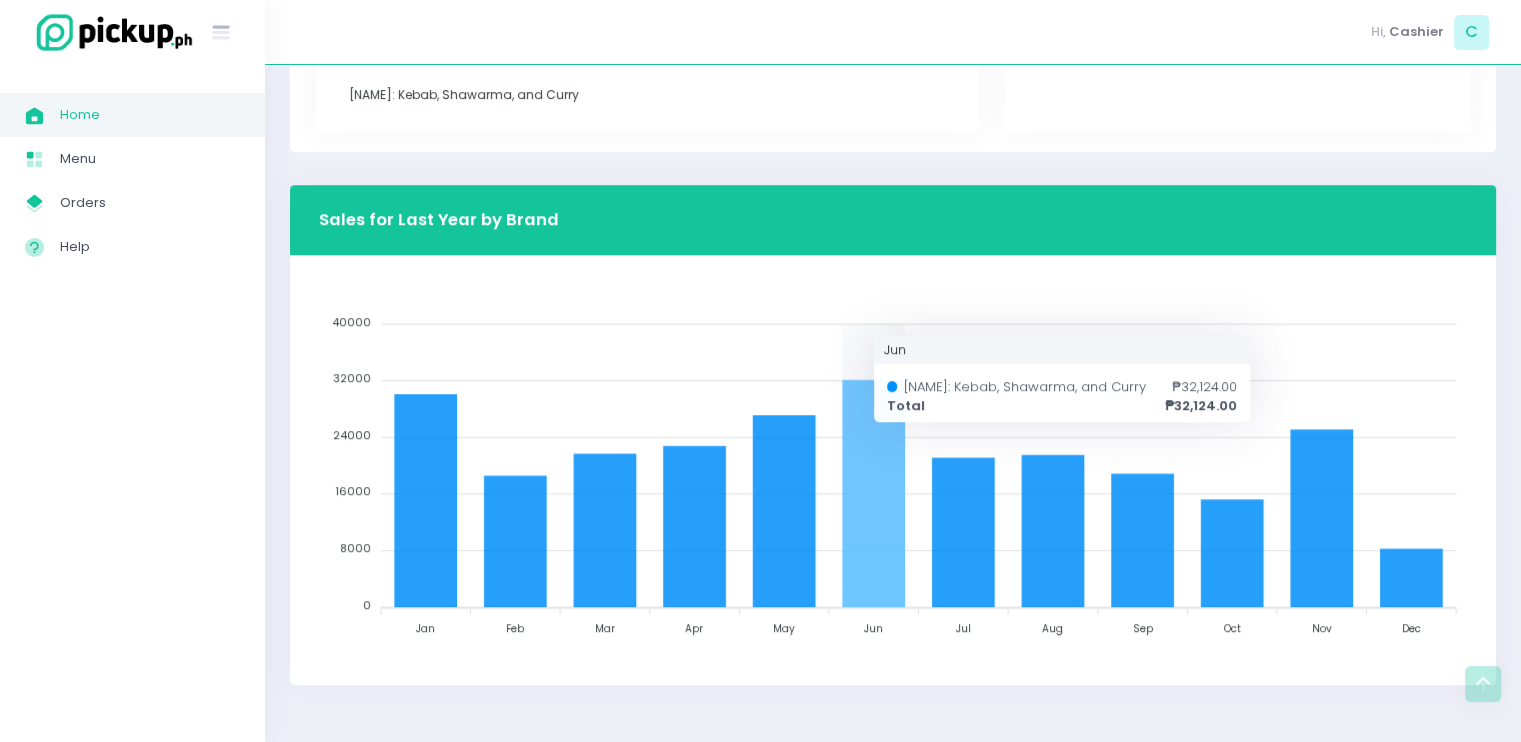click 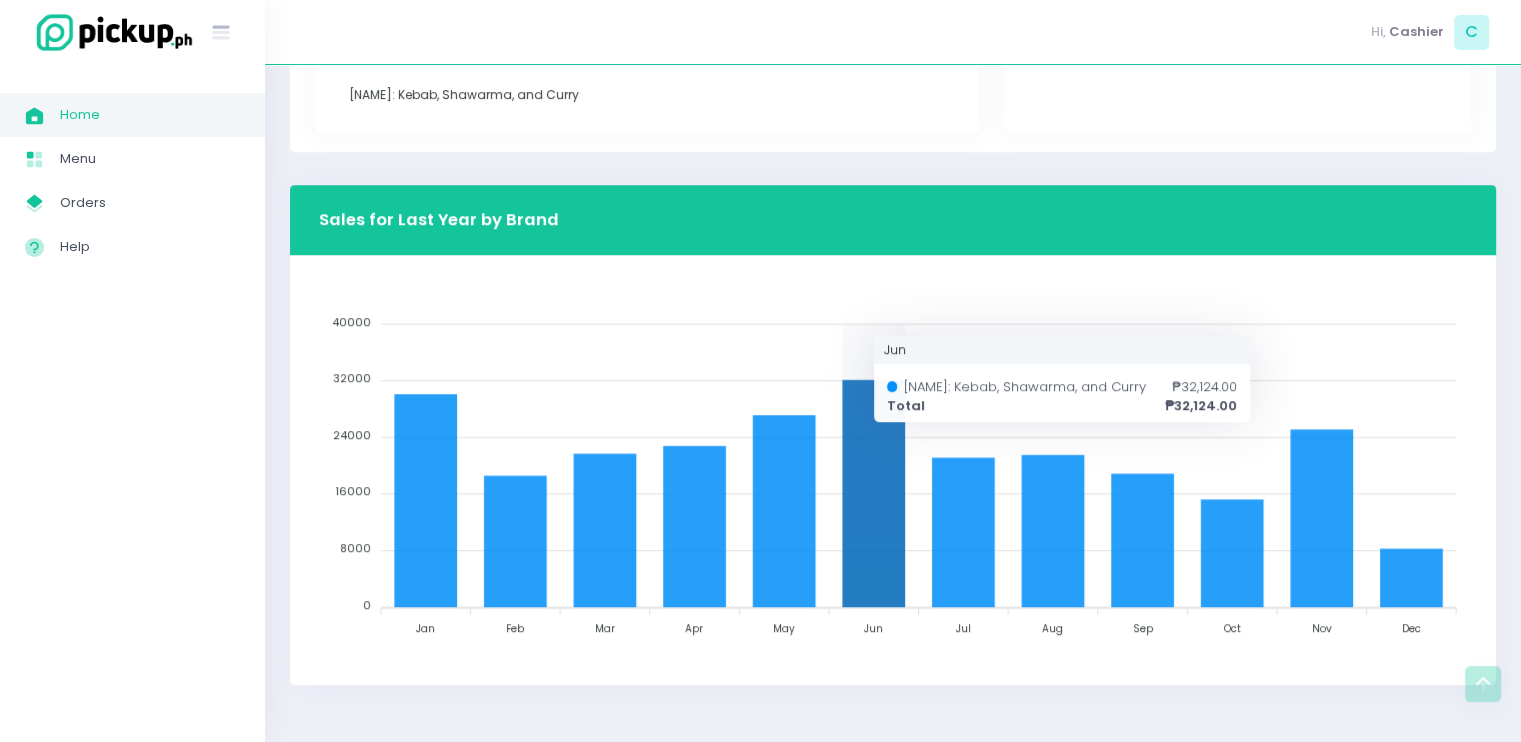 click 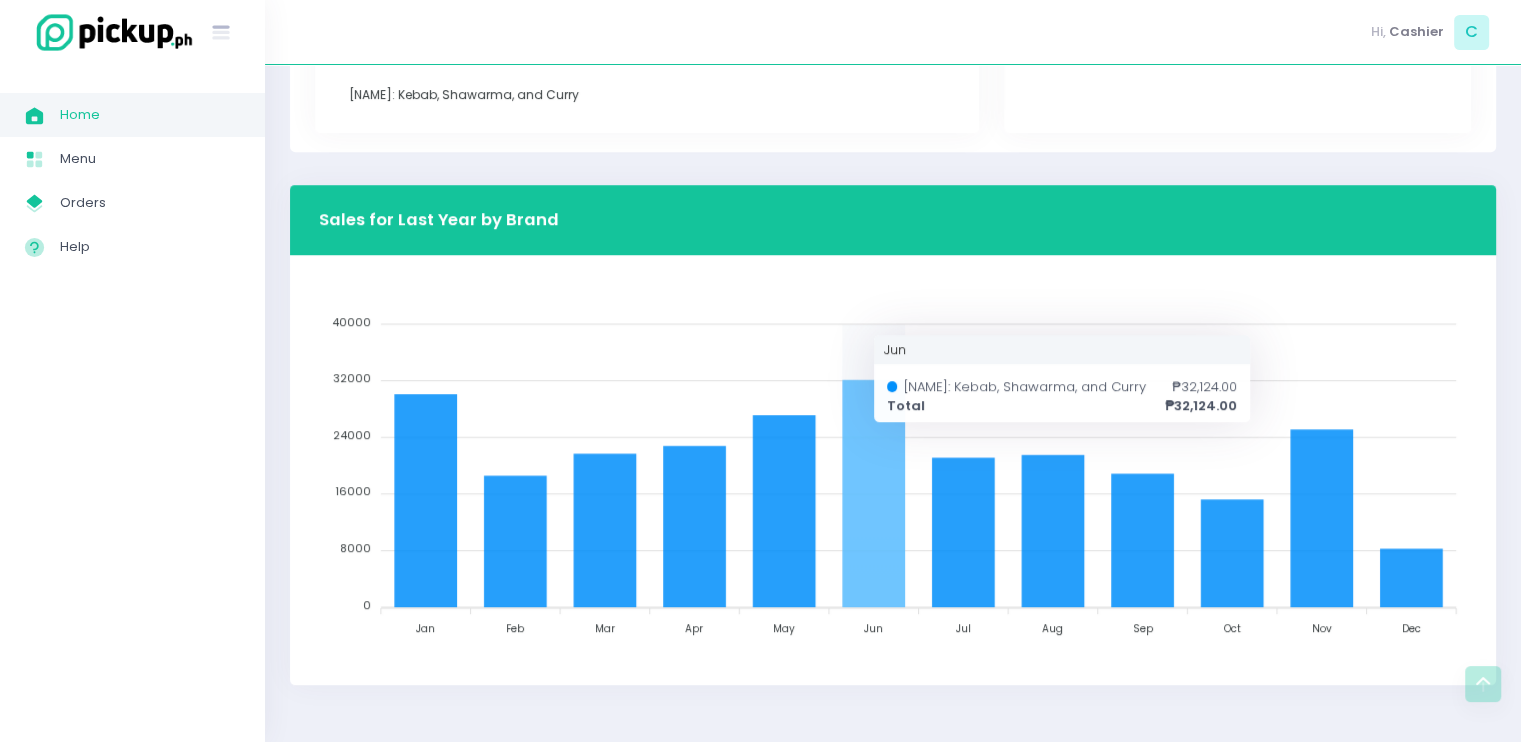 click 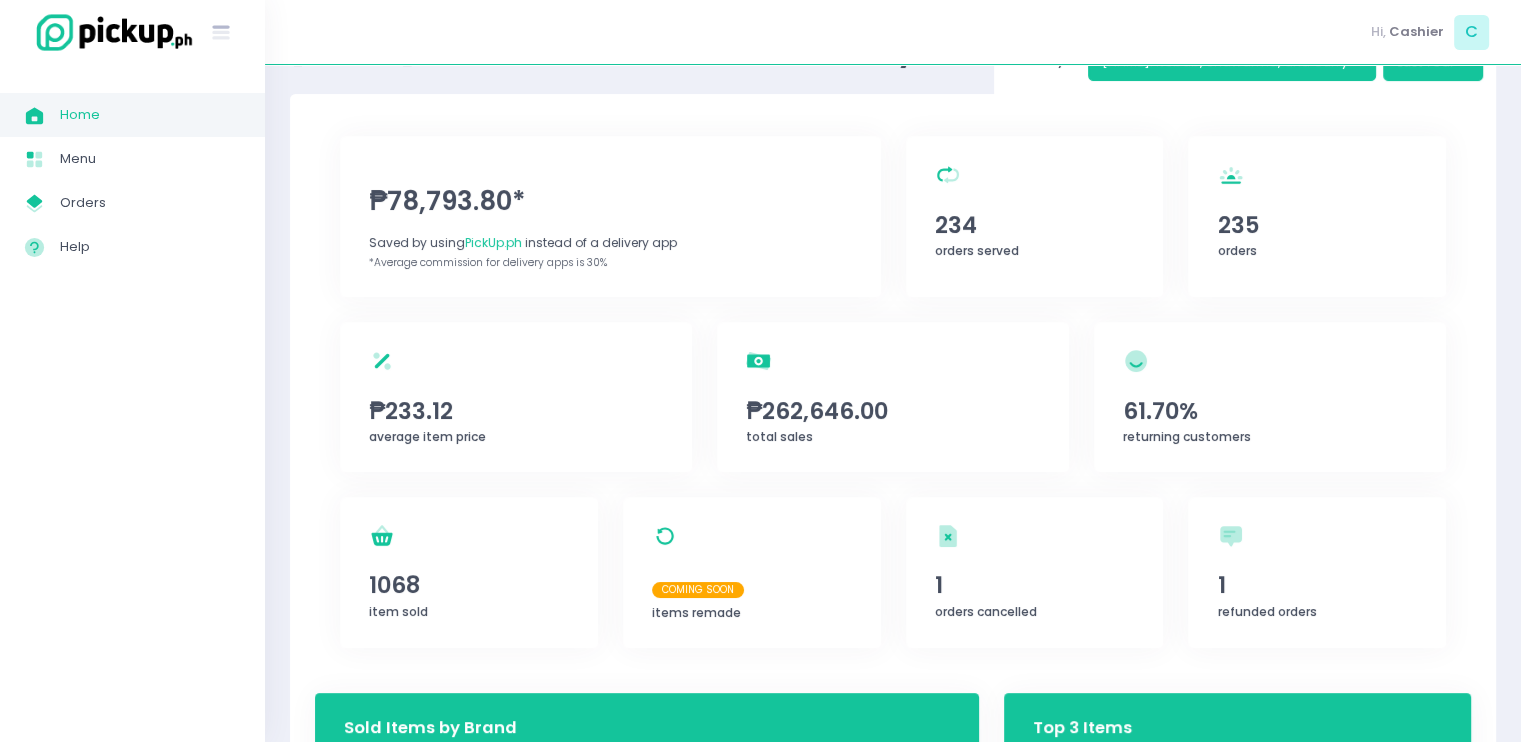 scroll, scrollTop: 0, scrollLeft: 0, axis: both 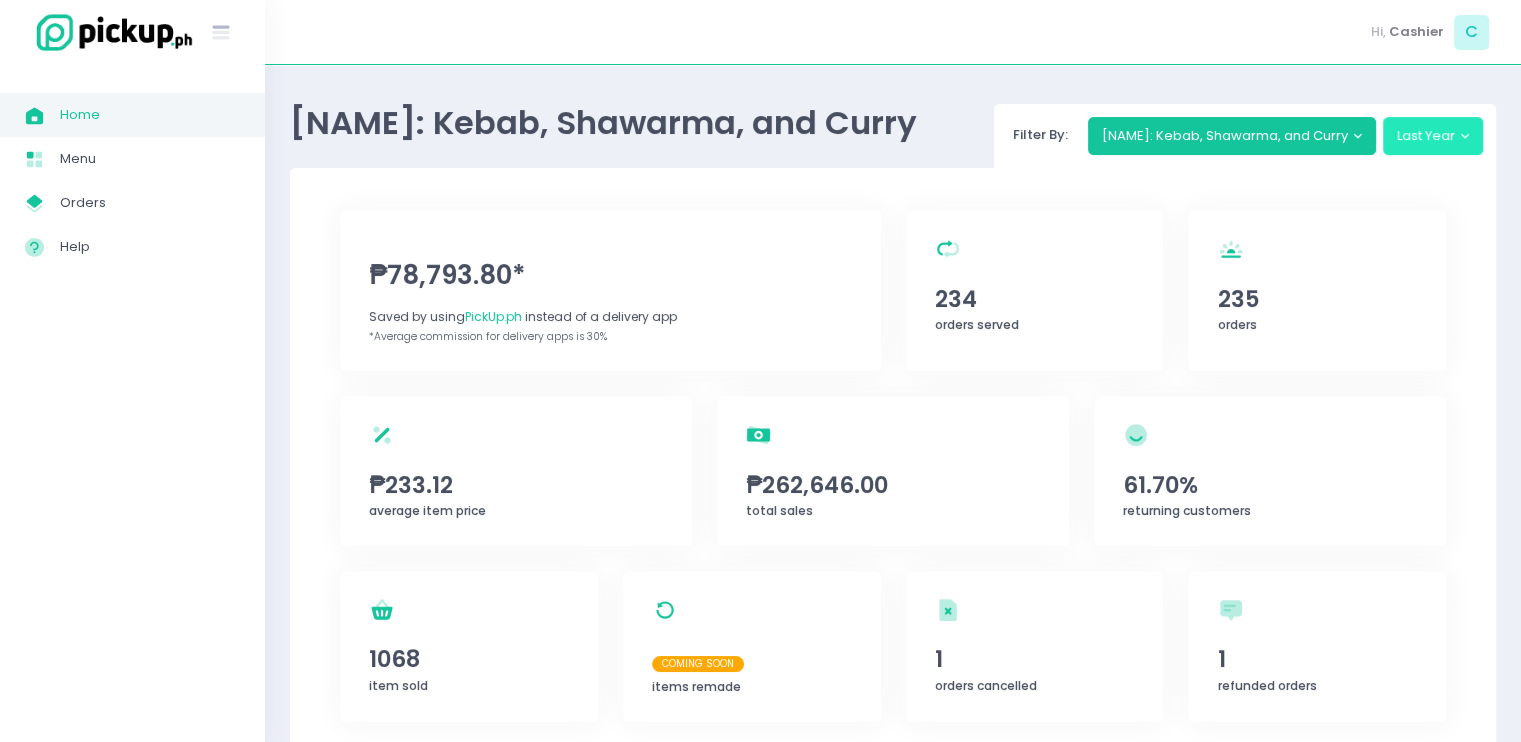 click on "Last Year" at bounding box center (1433, 136) 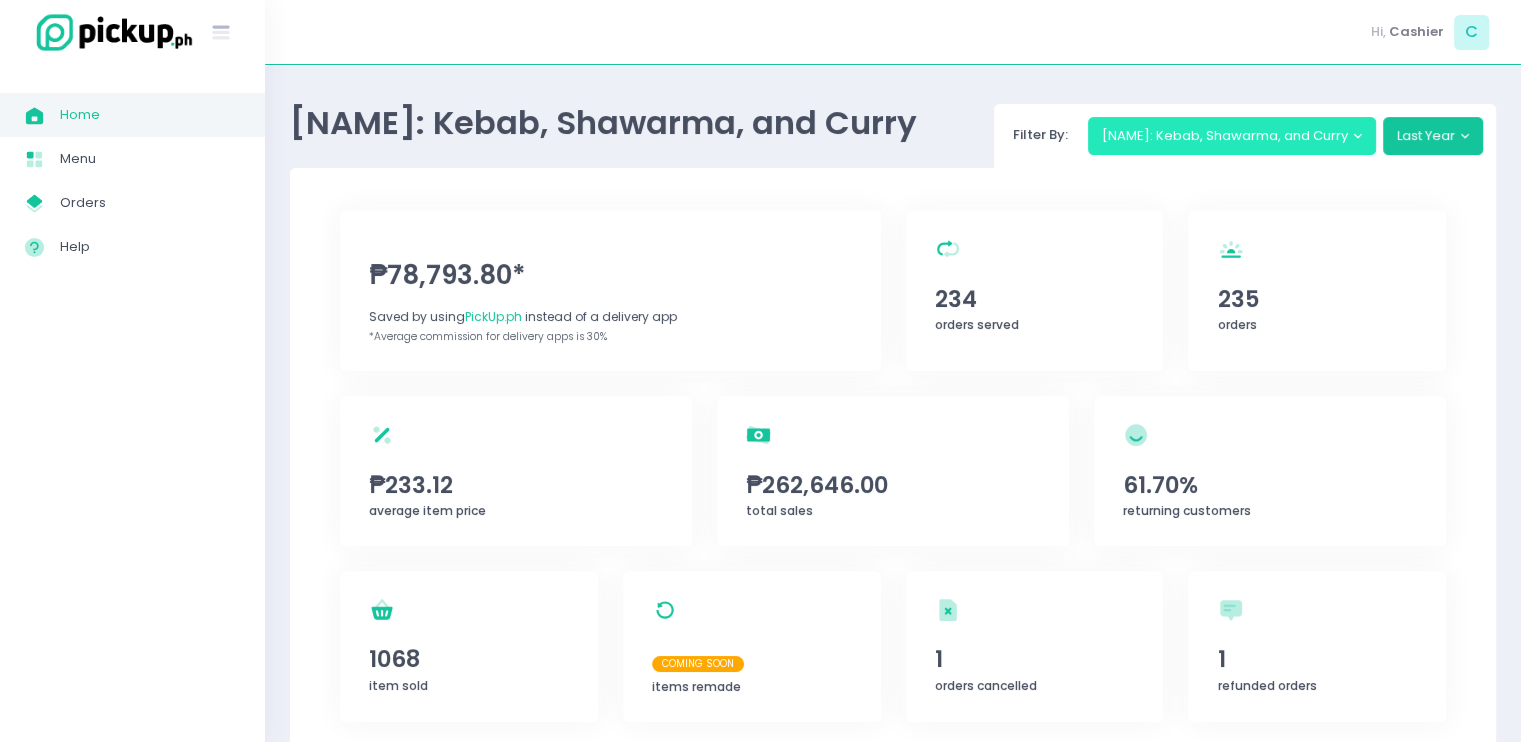 click on "[PERSON]: Kebab, Shawarma, and Curry" at bounding box center [1232, 136] 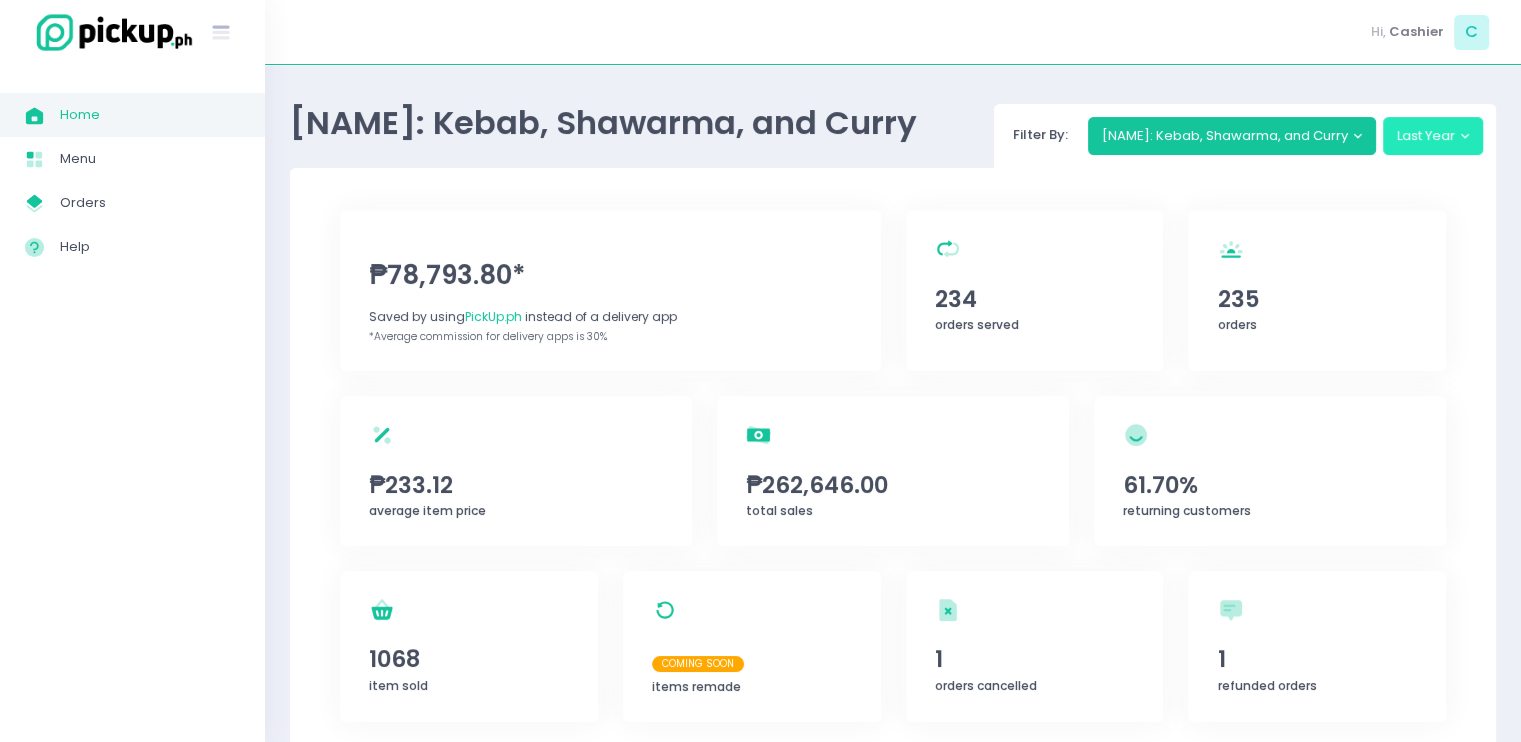 click on "Last Year" at bounding box center (1433, 136) 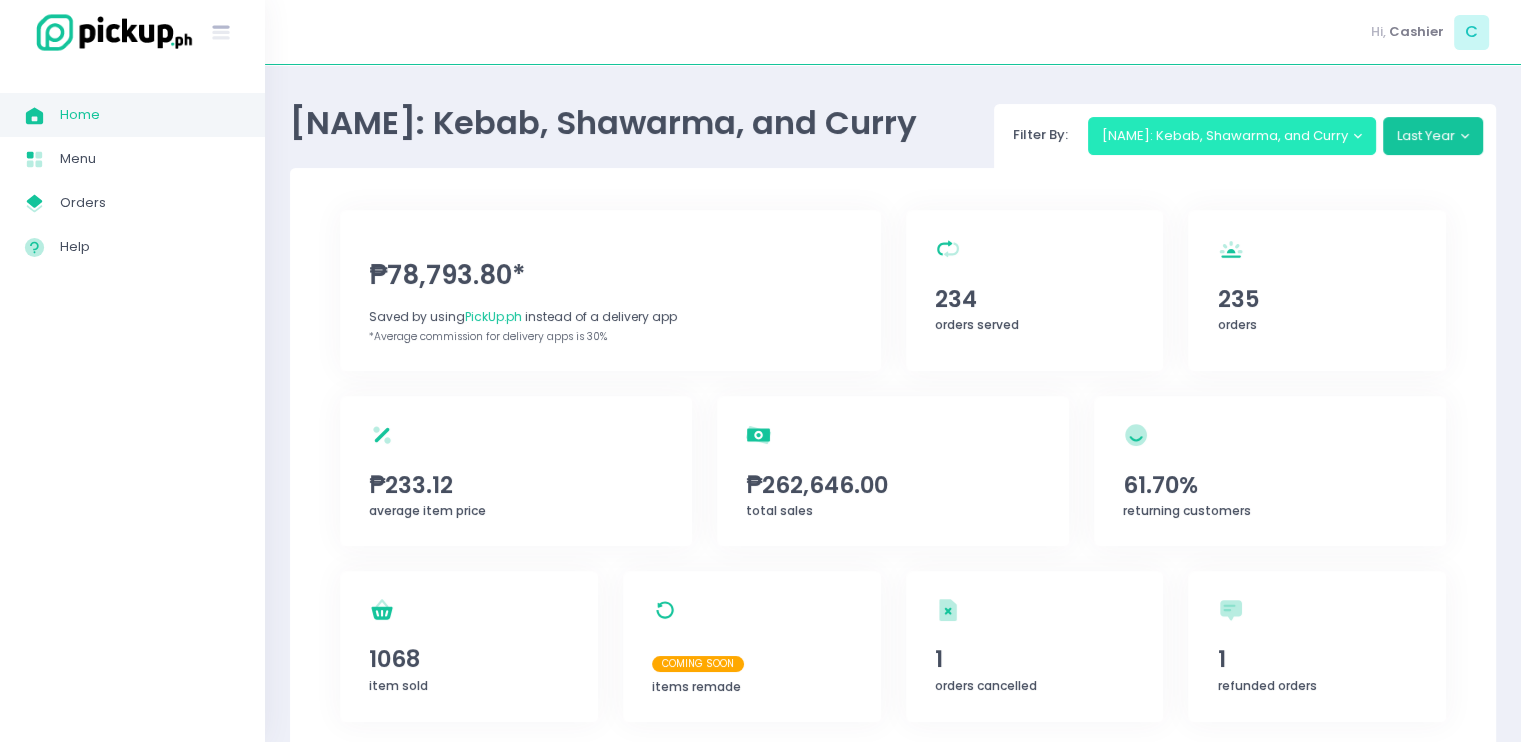 click on "[PERSON]: Kebab, Shawarma, and Curry" at bounding box center (1232, 136) 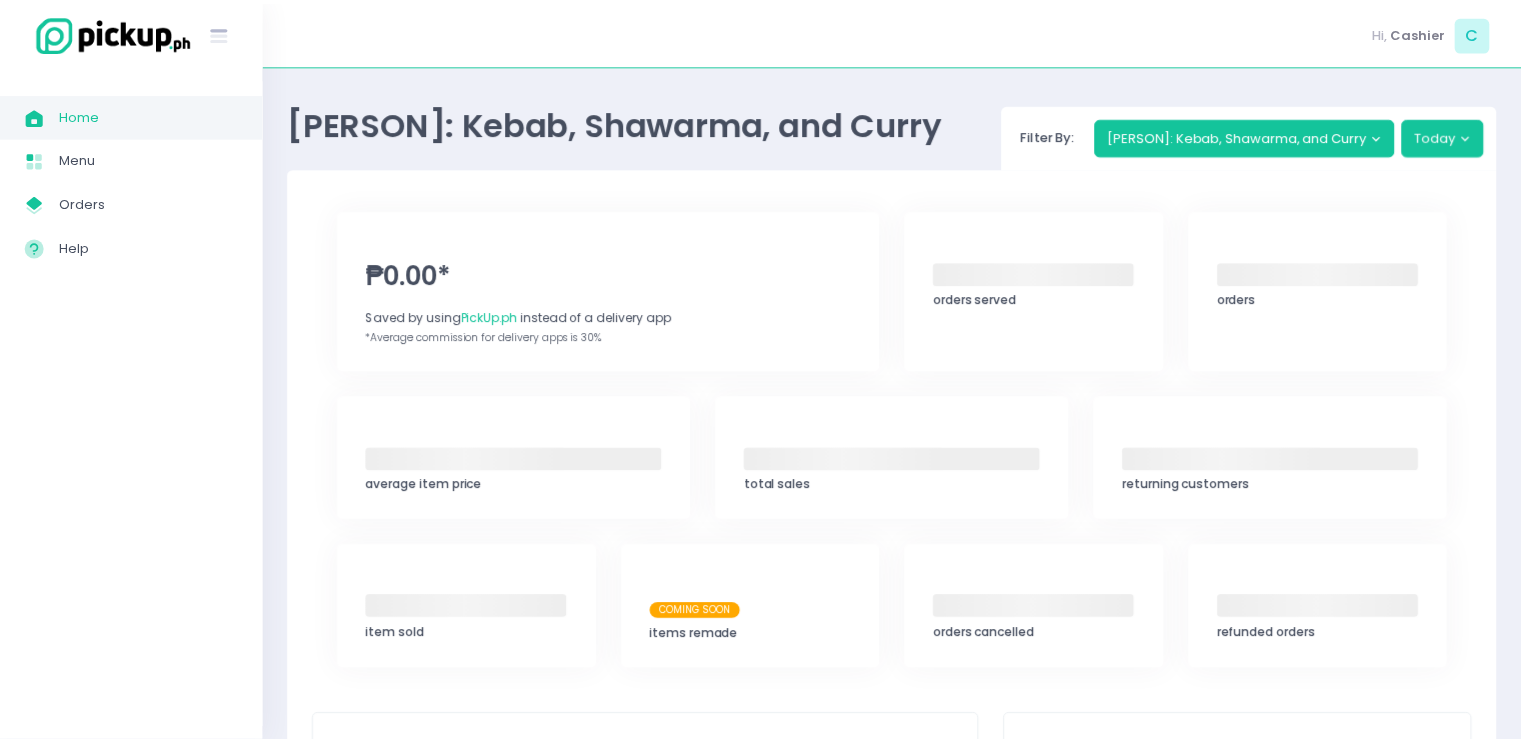 scroll, scrollTop: 0, scrollLeft: 0, axis: both 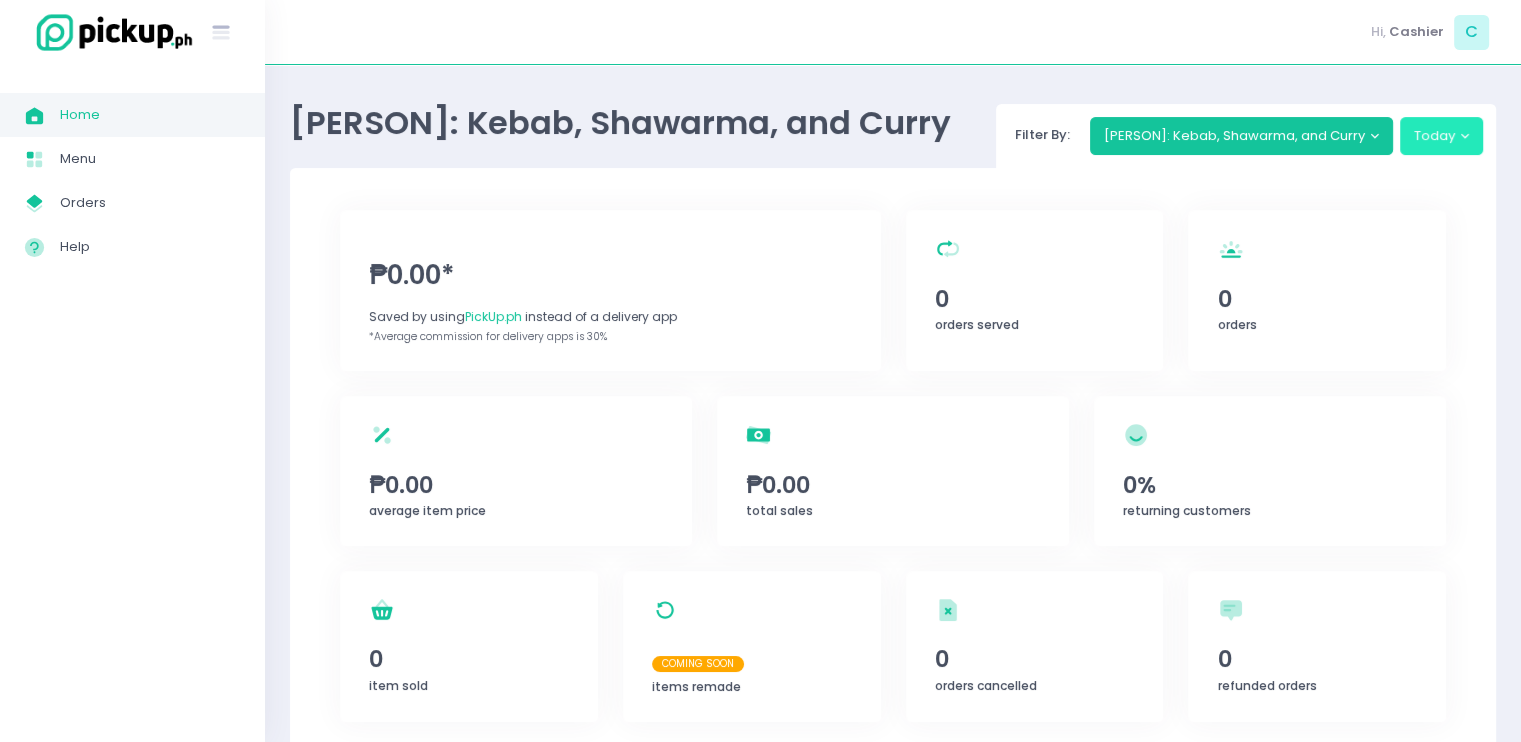 click on "Today" at bounding box center [1442, 136] 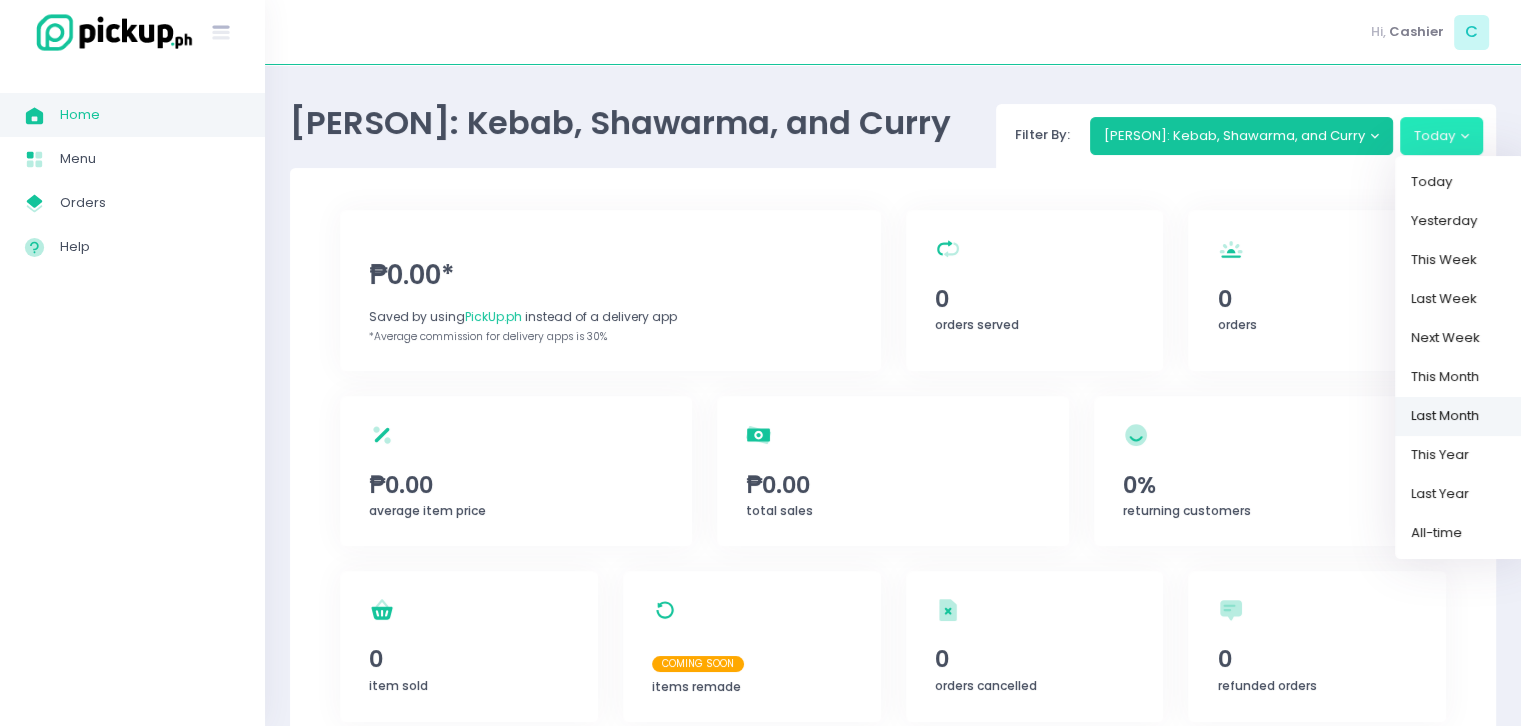 click on "Last Month" at bounding box center (1460, 416) 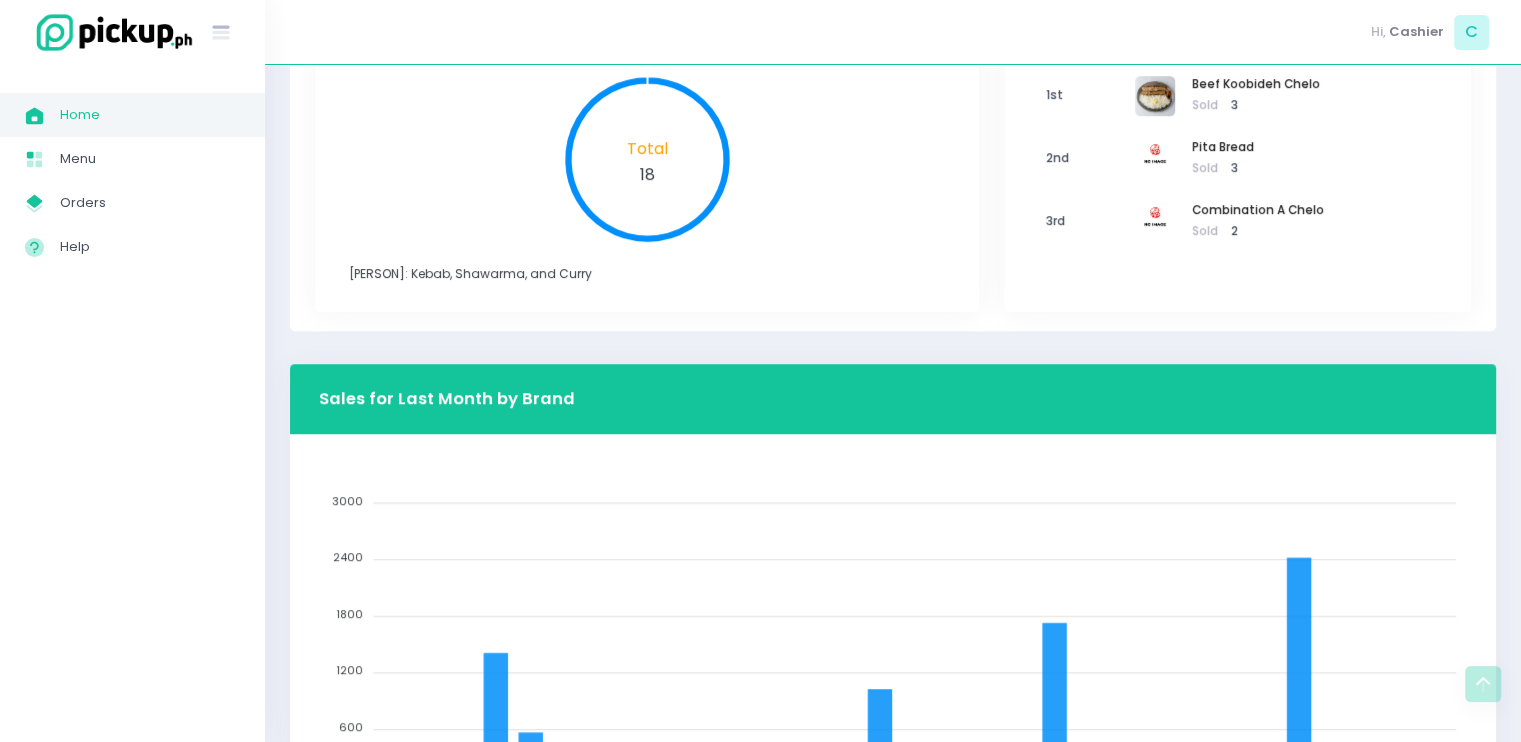 scroll, scrollTop: 674, scrollLeft: 0, axis: vertical 